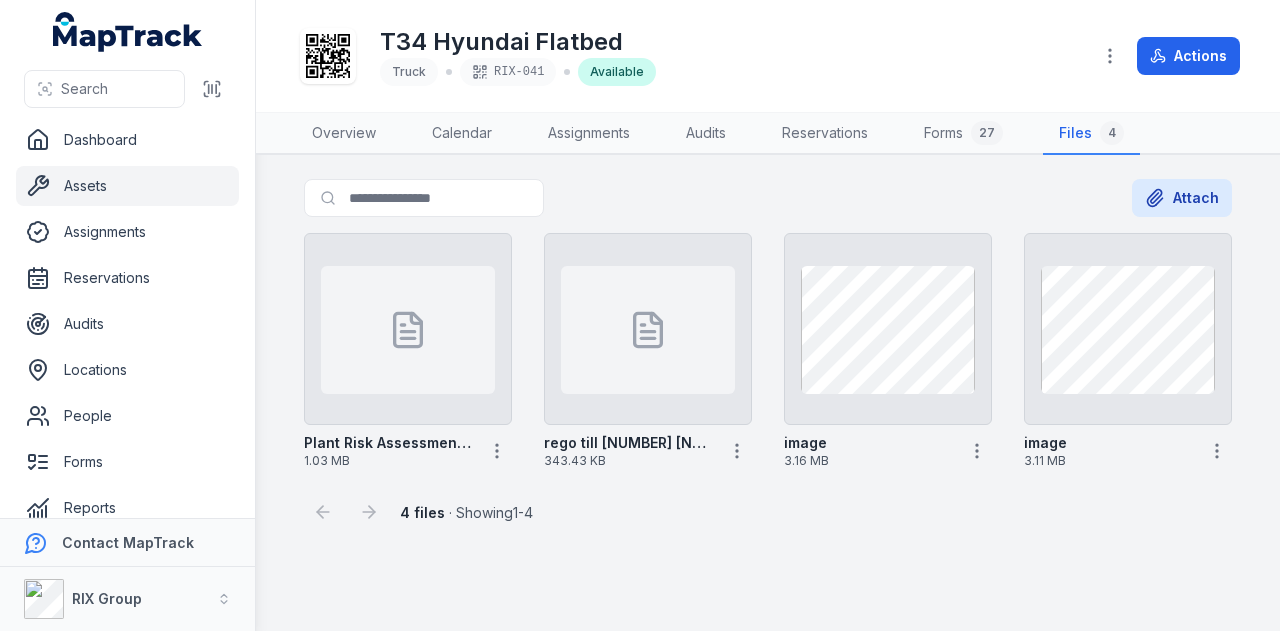 scroll, scrollTop: 0, scrollLeft: 0, axis: both 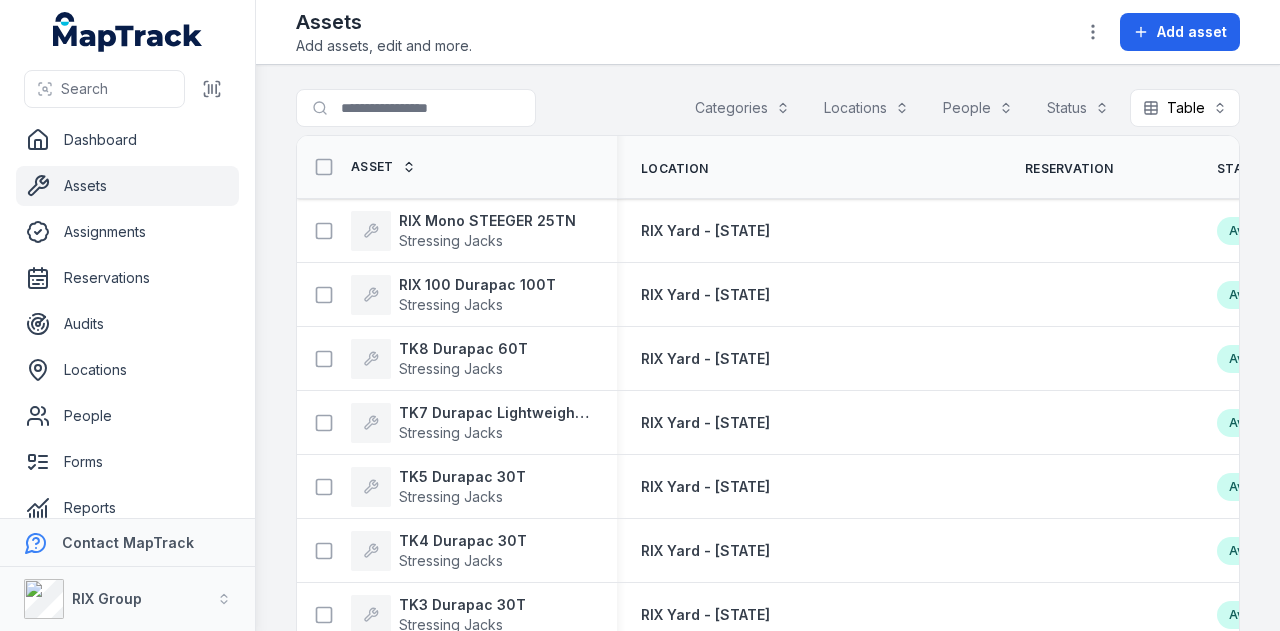 click on "Categories" at bounding box center [742, 108] 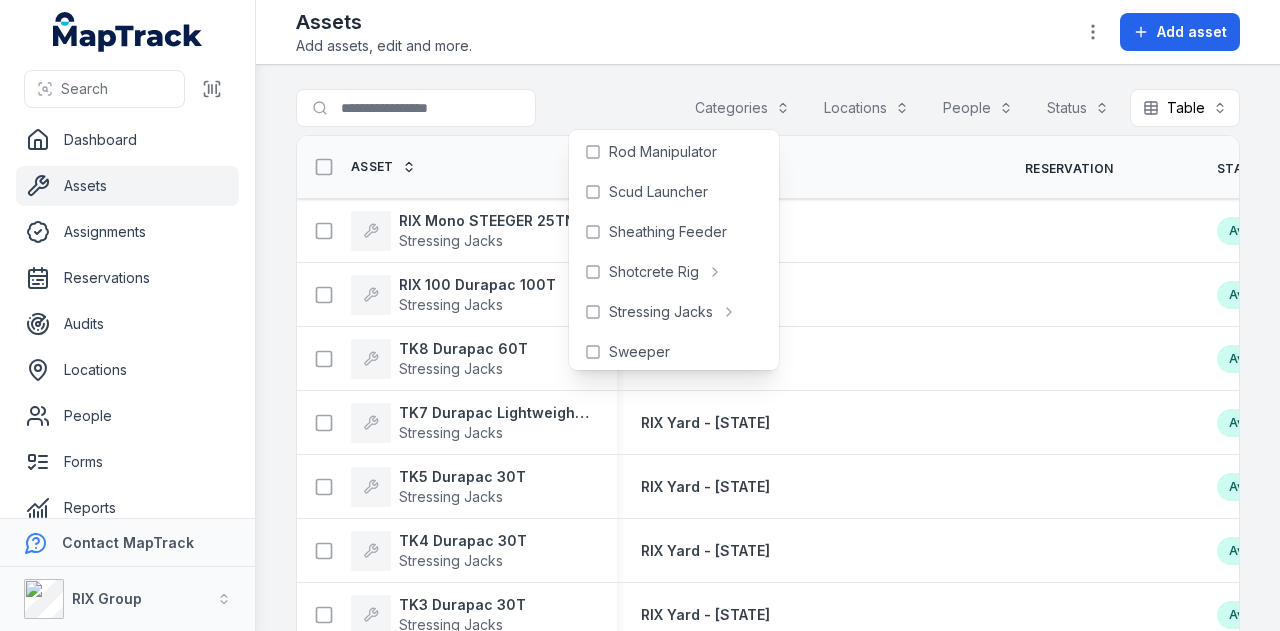 scroll, scrollTop: 937, scrollLeft: 0, axis: vertical 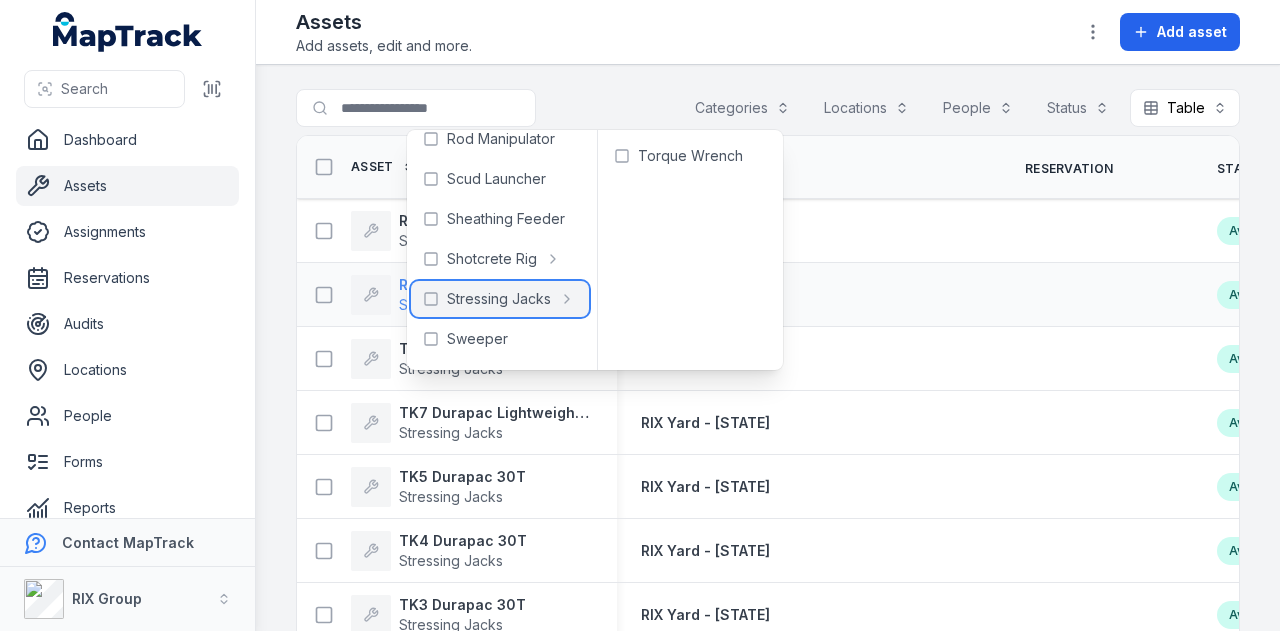 click on "Stressing Jacks" at bounding box center (499, 299) 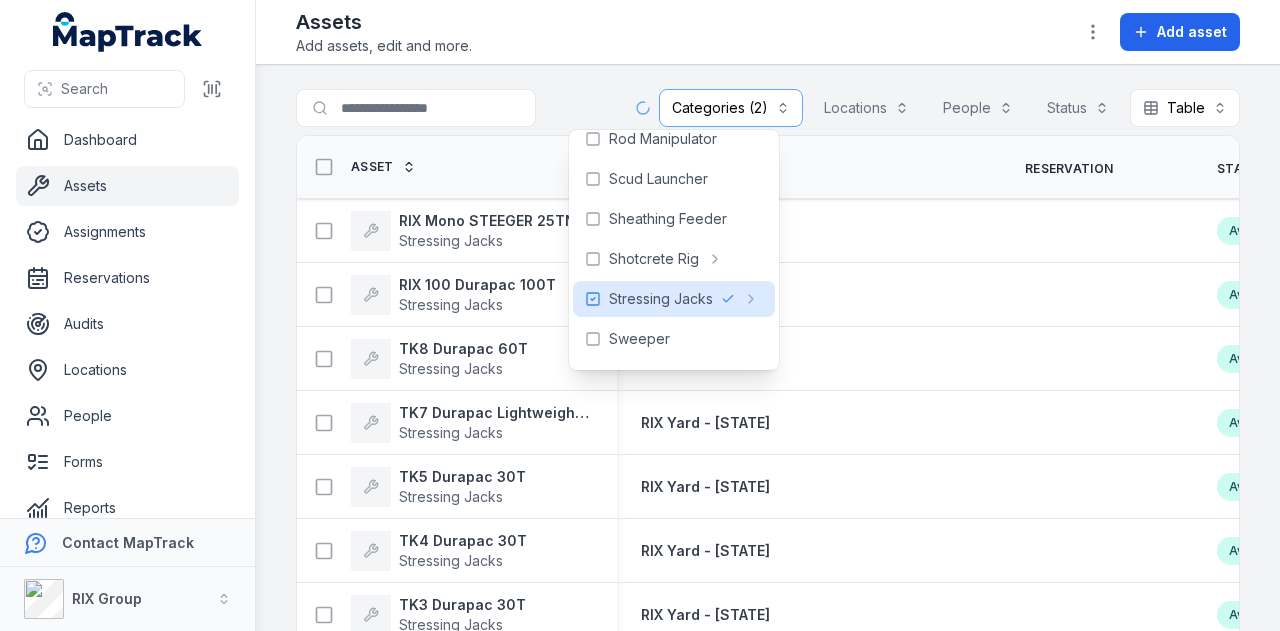 click on "**********" at bounding box center [768, 348] 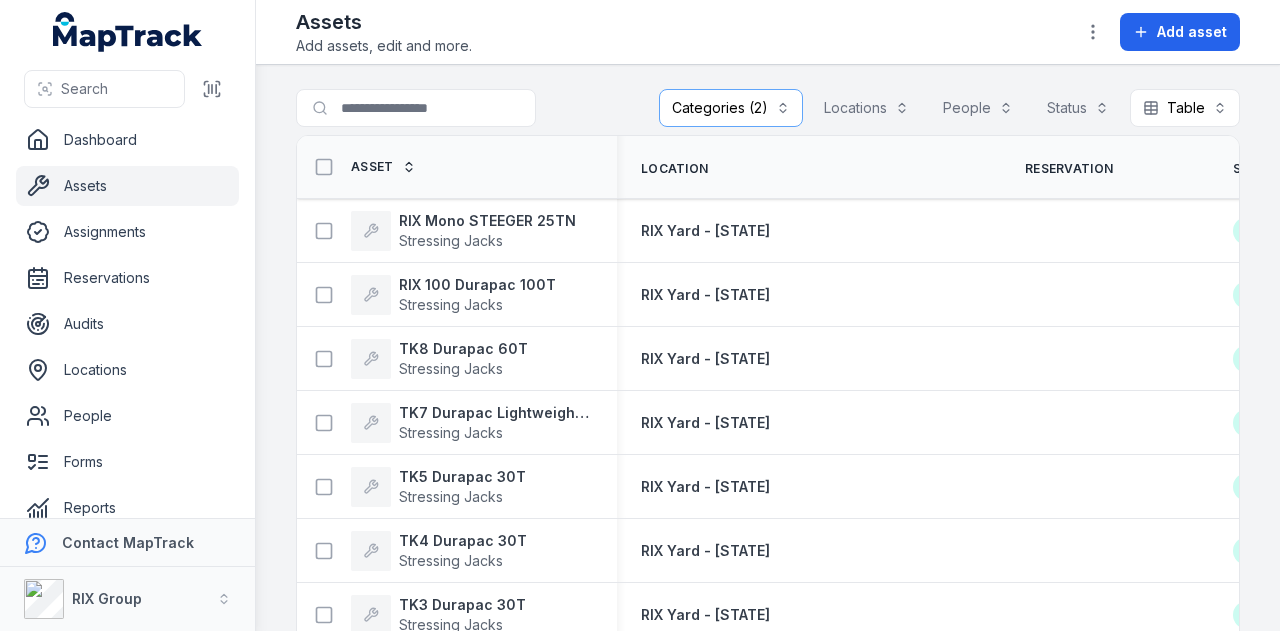 click on "Asset" at bounding box center [372, 167] 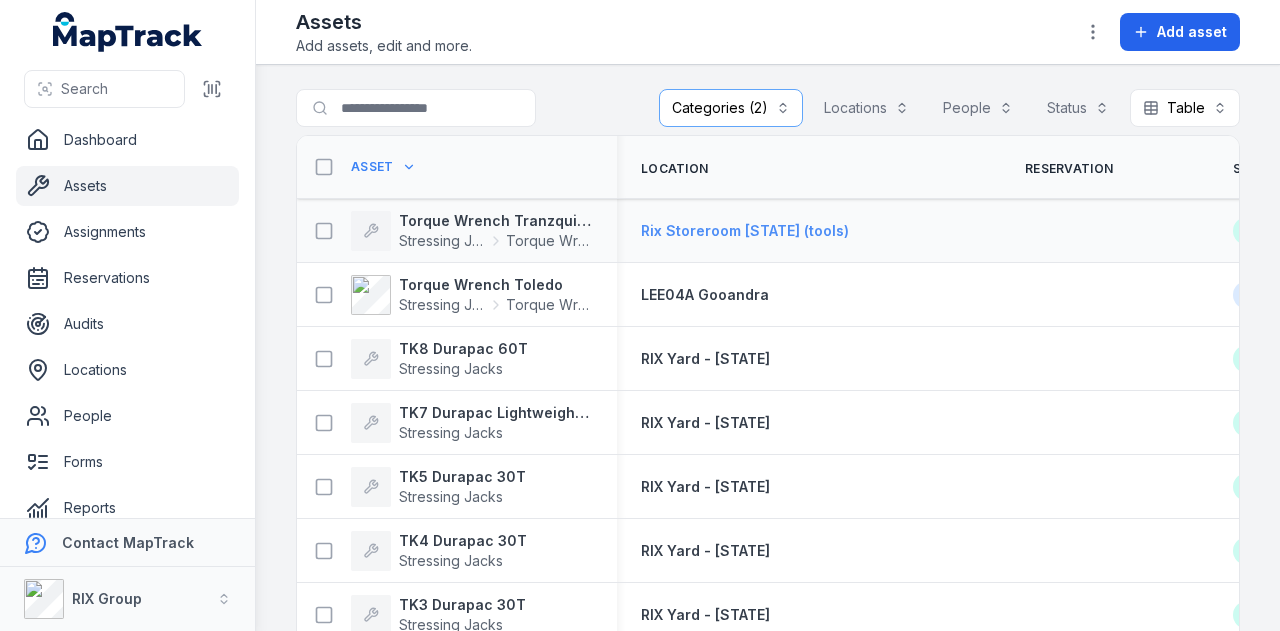scroll, scrollTop: 0, scrollLeft: 0, axis: both 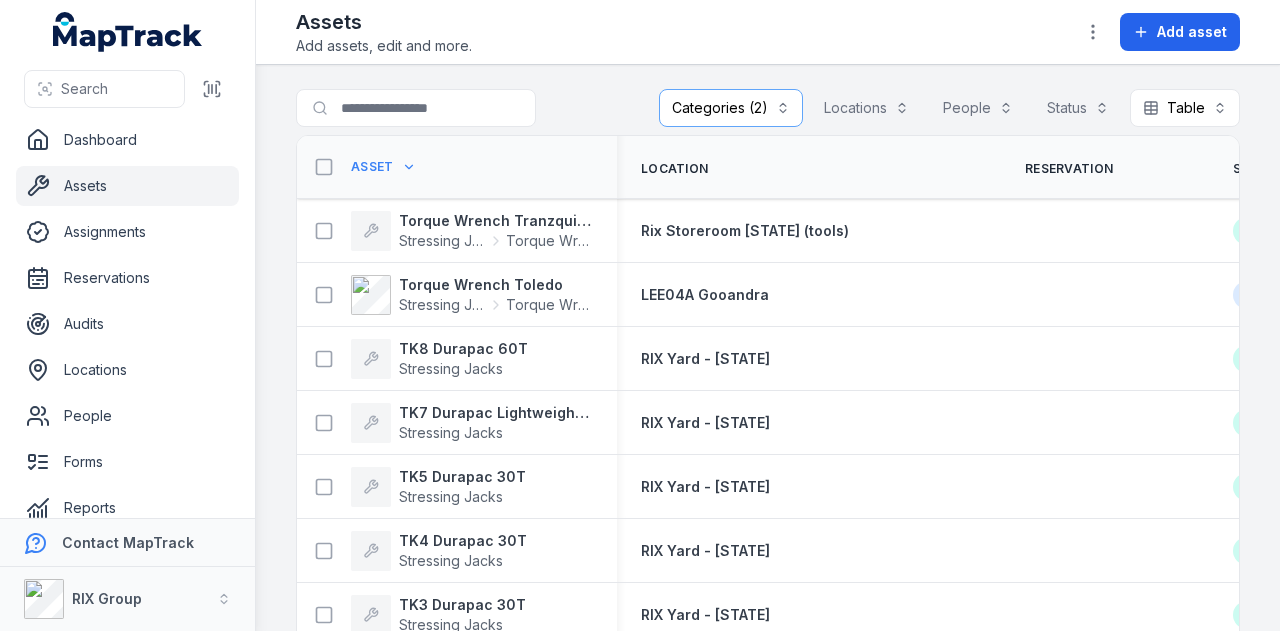 click on "Asset" at bounding box center [372, 167] 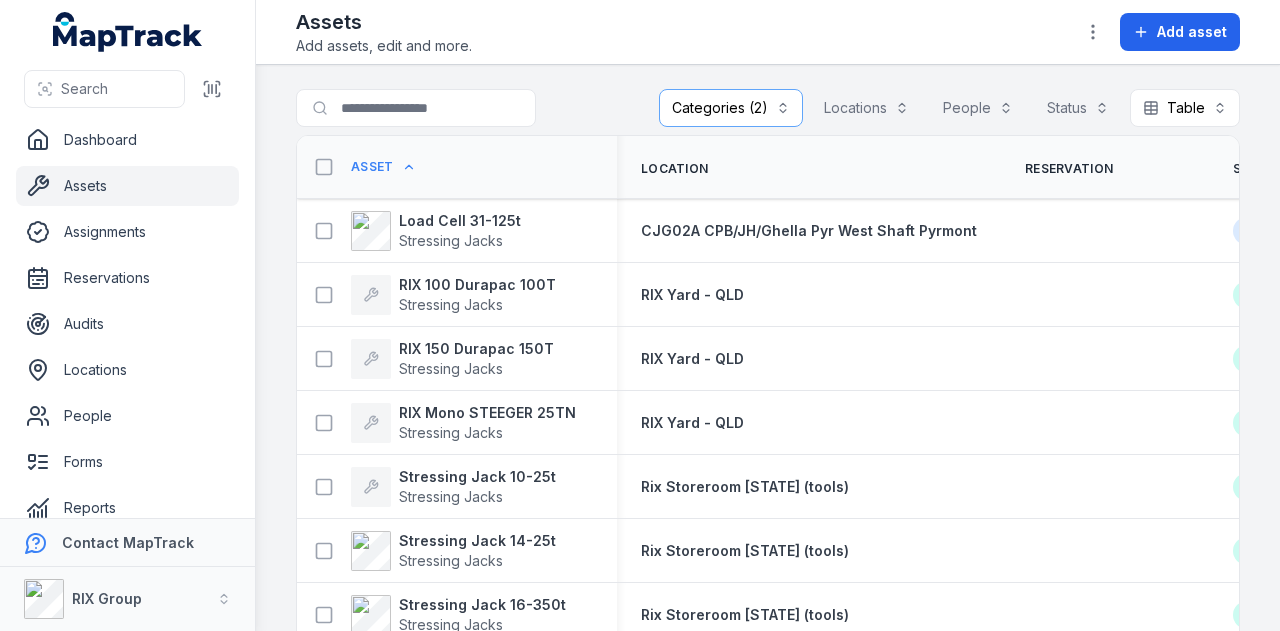 scroll, scrollTop: 0, scrollLeft: 0, axis: both 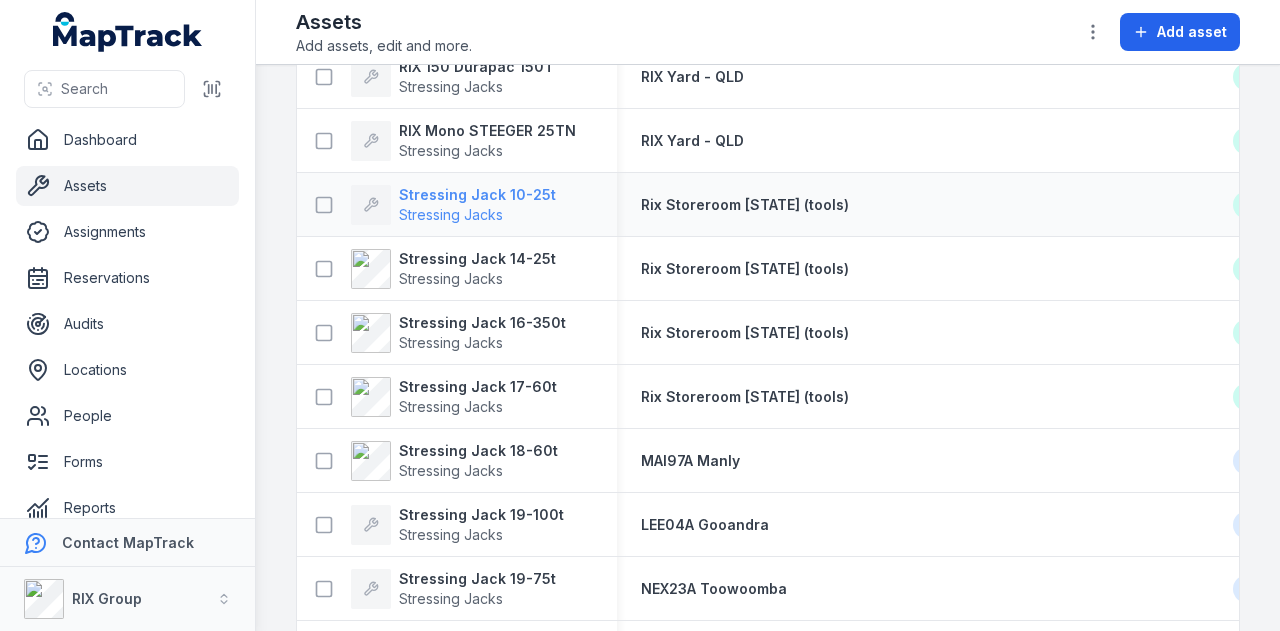 click on "Stressing Jack 10-25t" at bounding box center (477, 195) 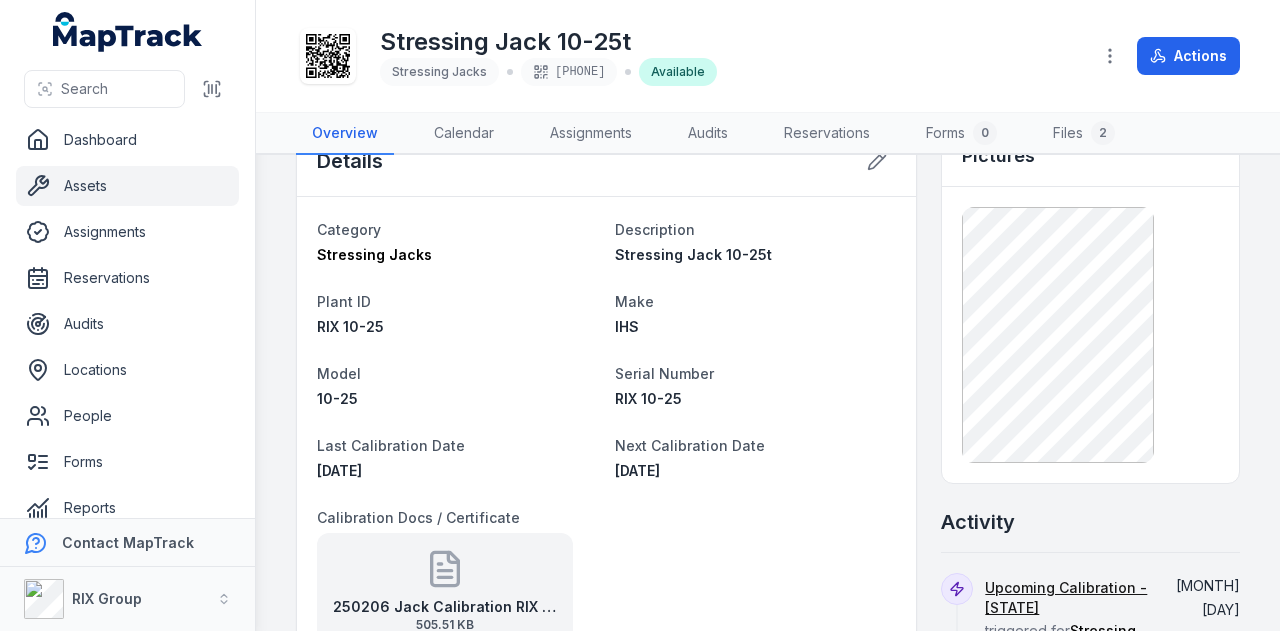scroll, scrollTop: 0, scrollLeft: 0, axis: both 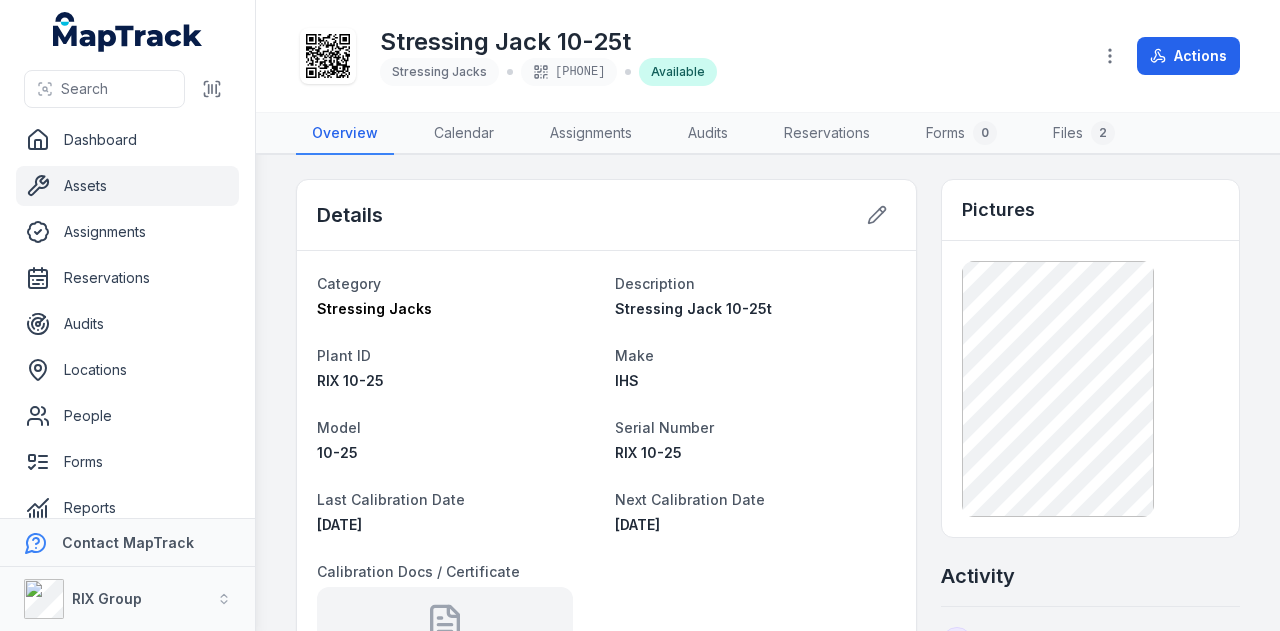 click on "Assets" at bounding box center (127, 186) 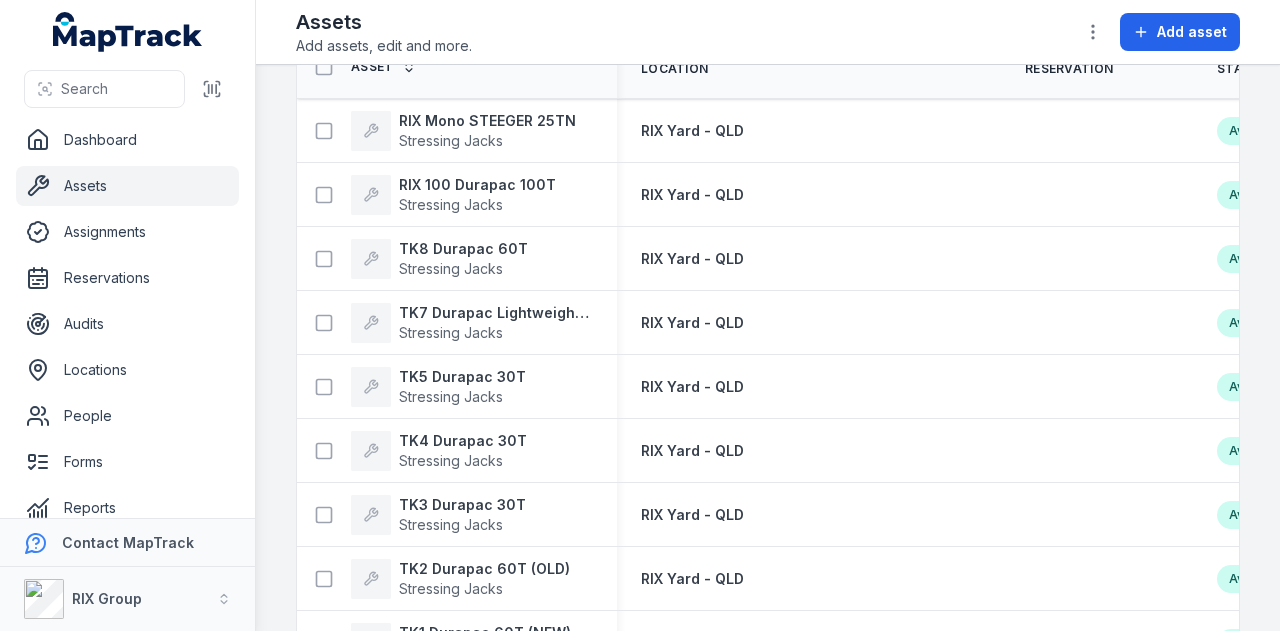 scroll, scrollTop: 0, scrollLeft: 0, axis: both 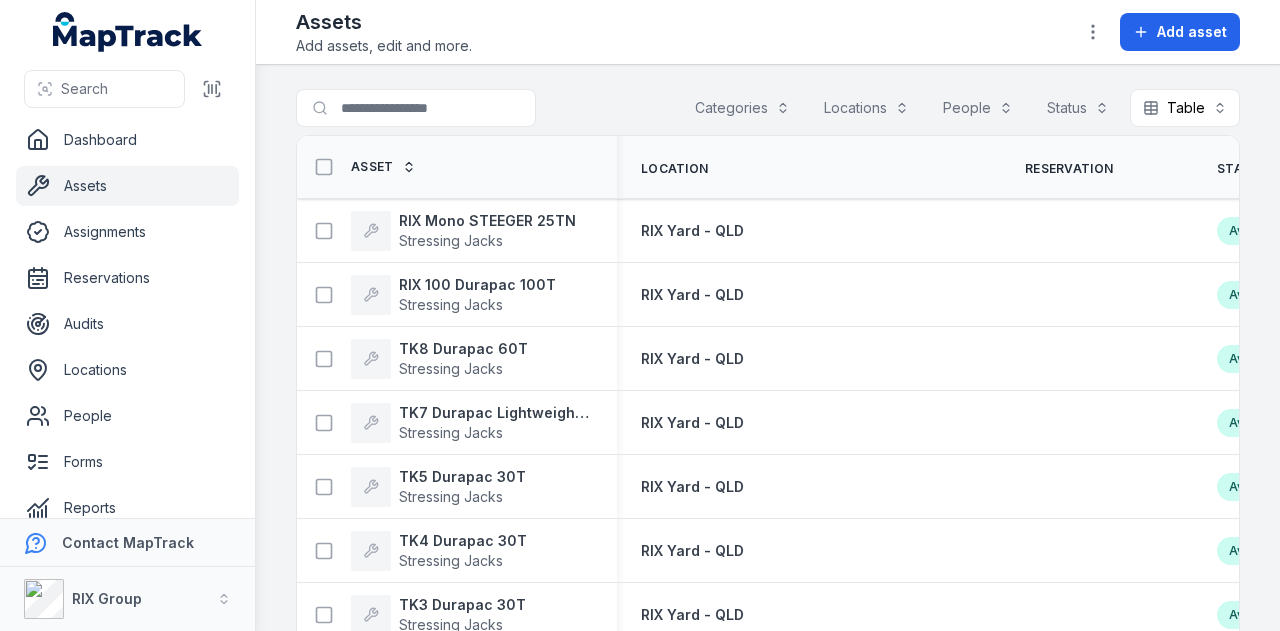 click on "Categories" at bounding box center [742, 108] 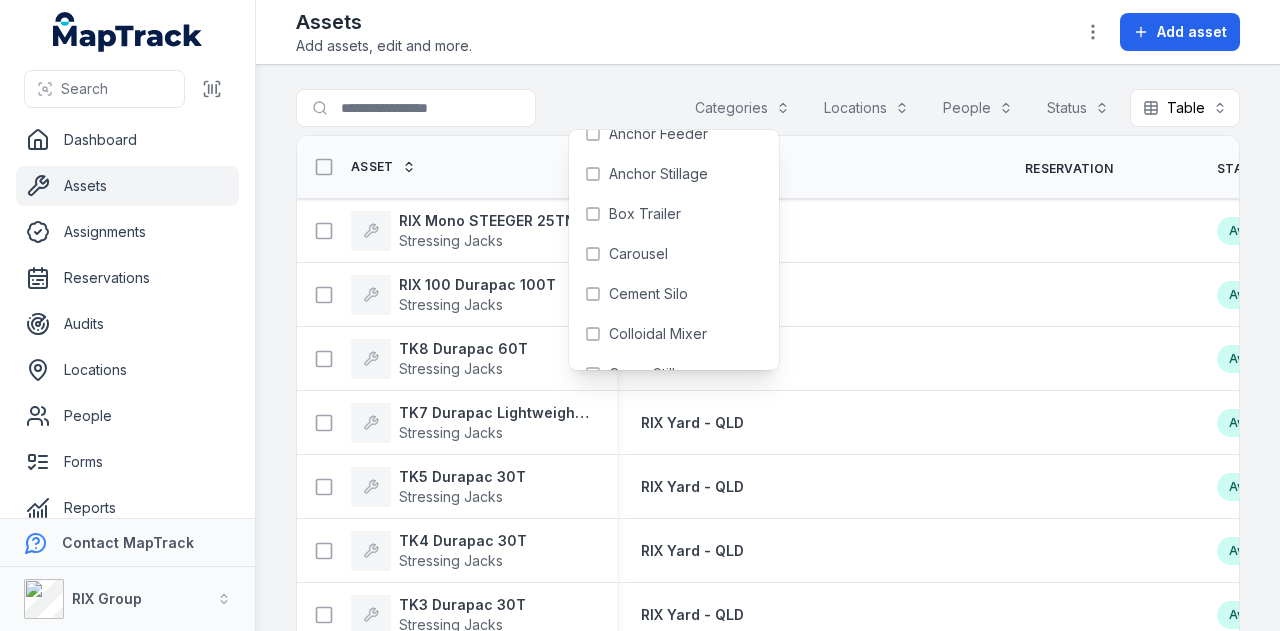 scroll, scrollTop: 40, scrollLeft: 0, axis: vertical 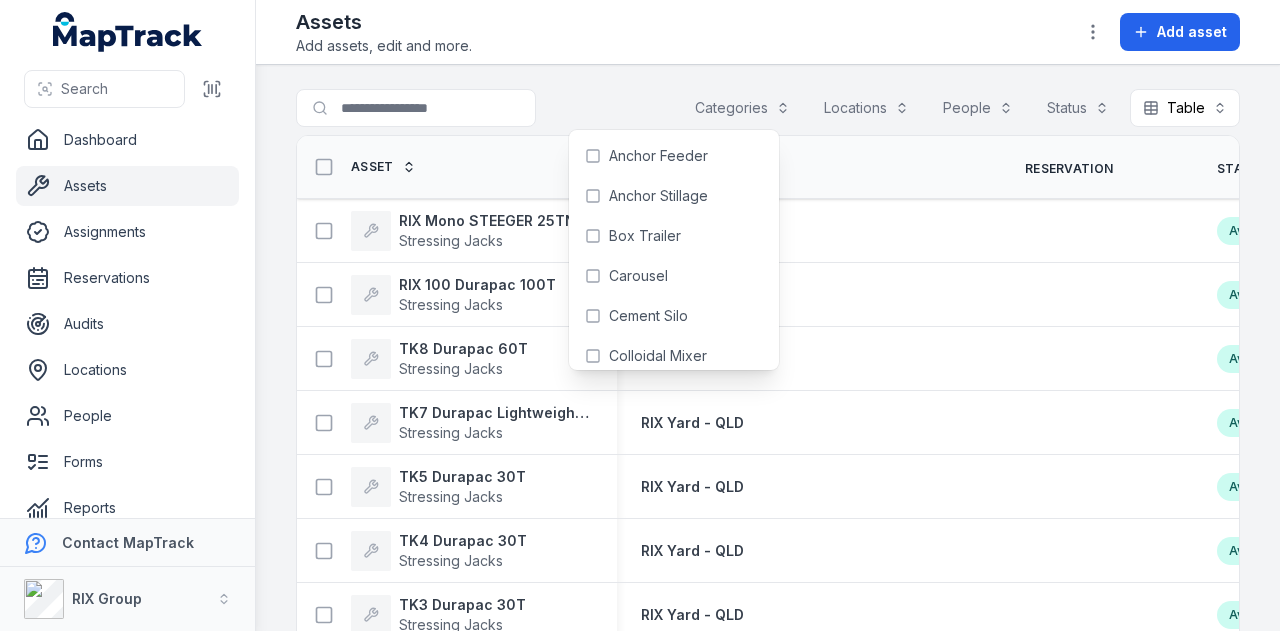 click on "Locations" at bounding box center [866, 108] 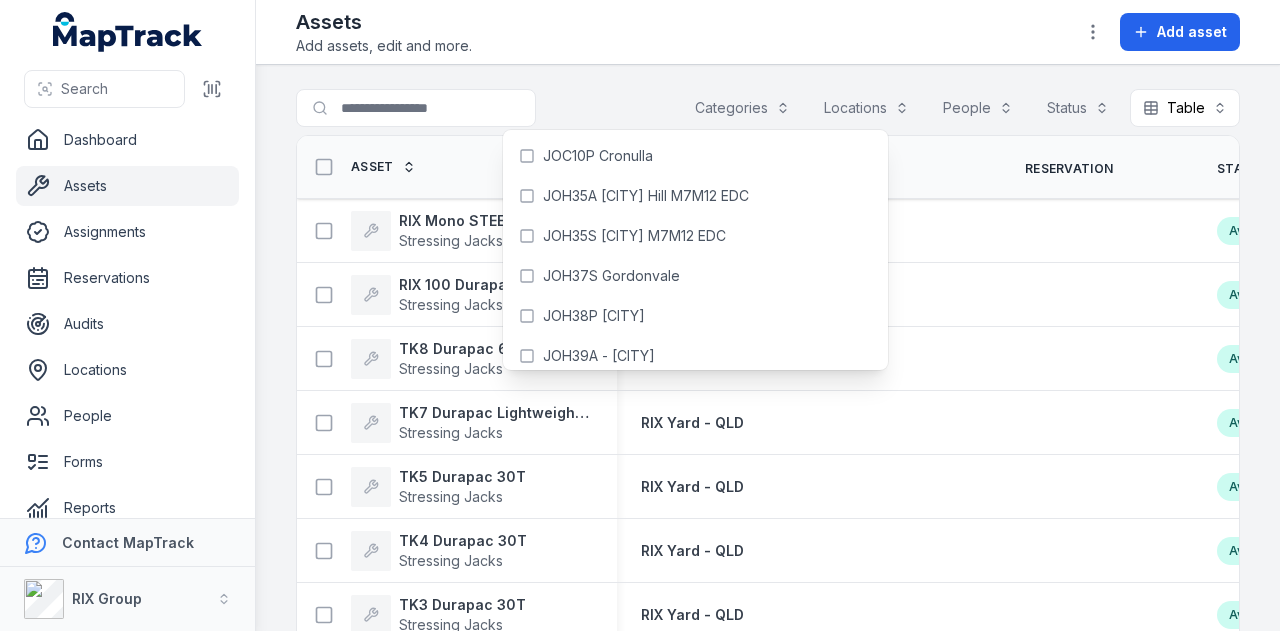scroll, scrollTop: 4397, scrollLeft: 0, axis: vertical 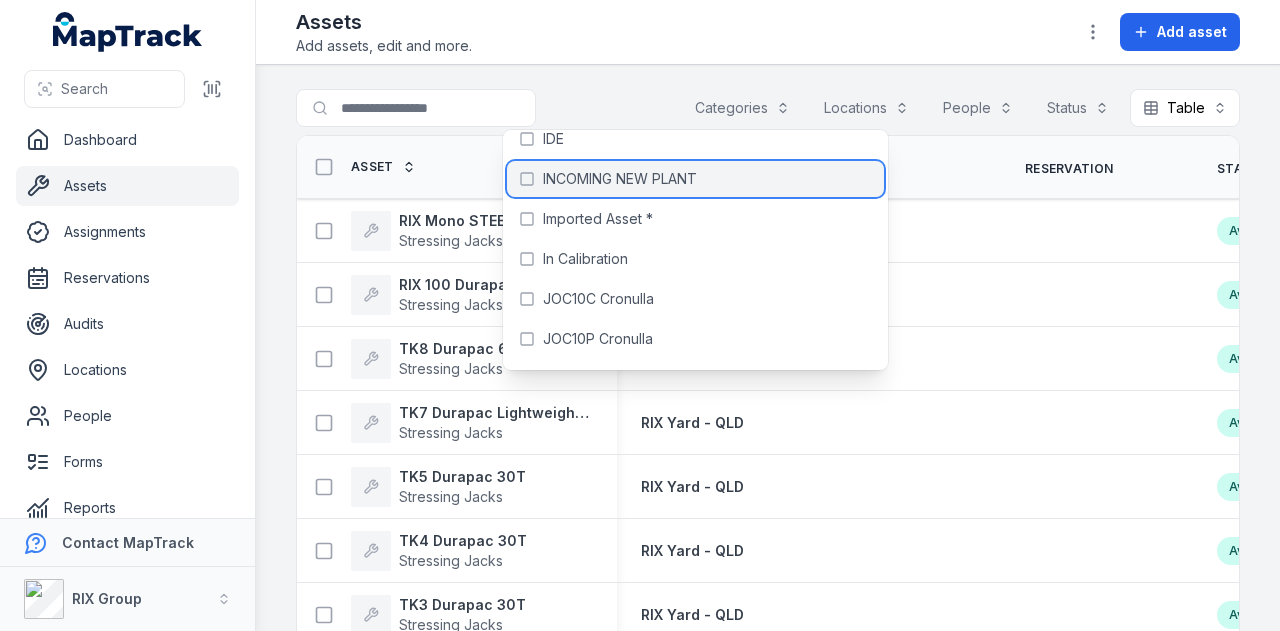 click on "INCOMING NEW PLANT" at bounding box center (695, 179) 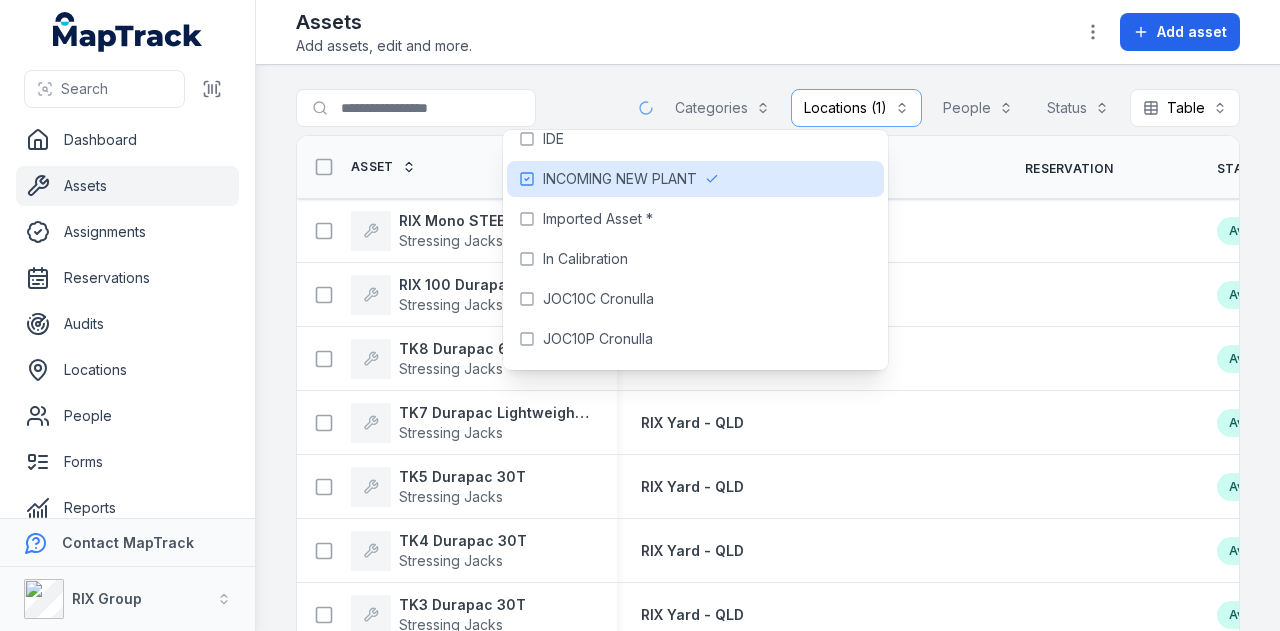 click on "**********" at bounding box center (768, 348) 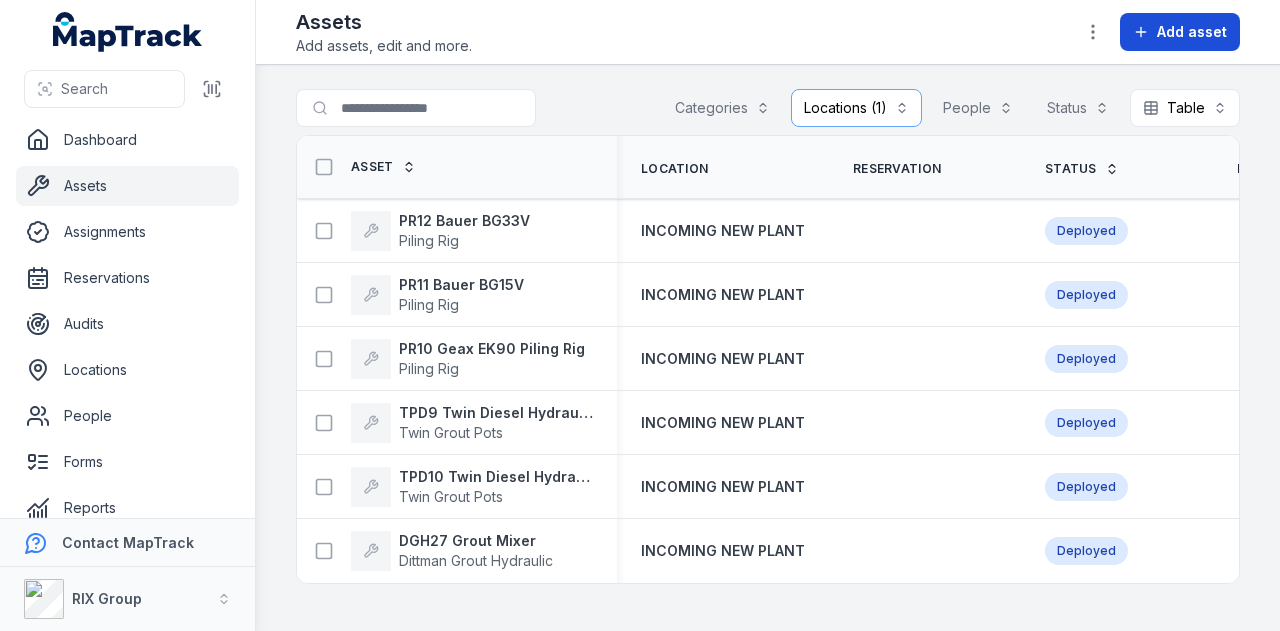 click on "Add asset" at bounding box center (1192, 32) 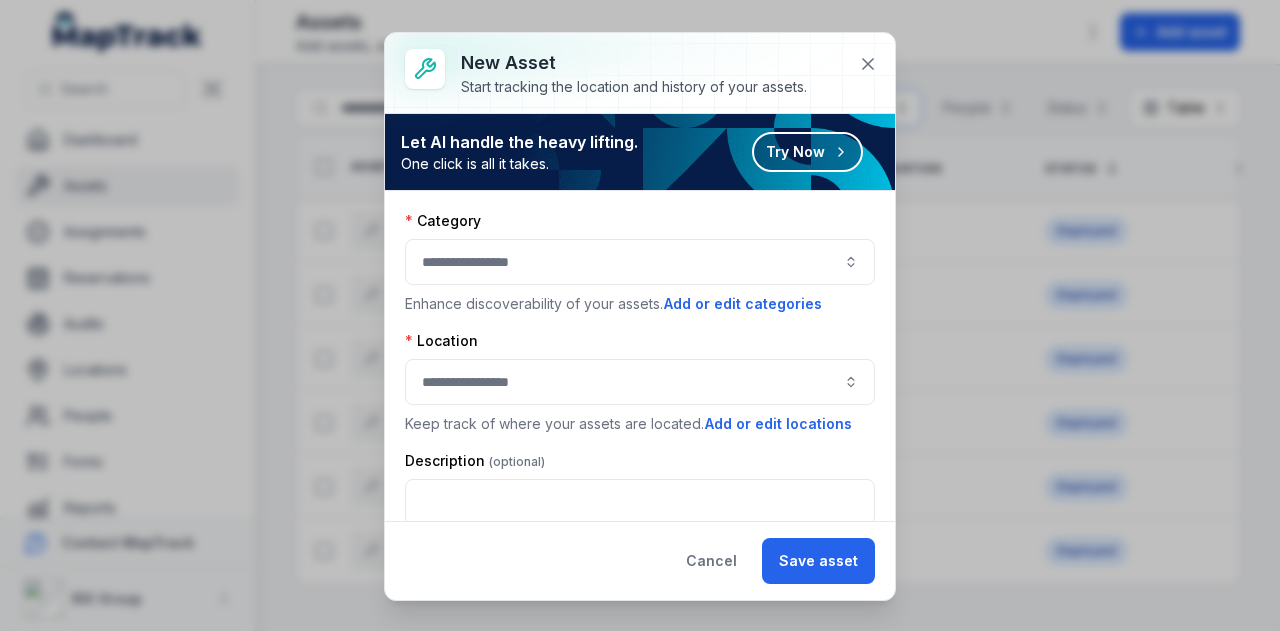 click at bounding box center (640, 262) 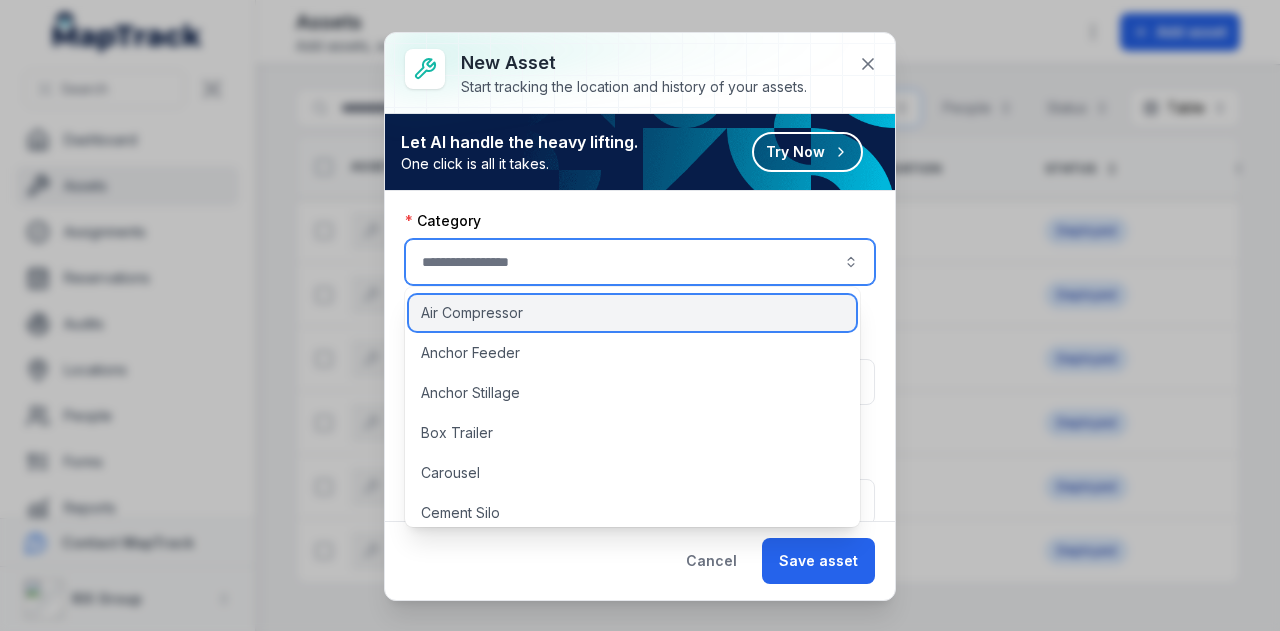 click on "Air Compressor" at bounding box center (632, 313) 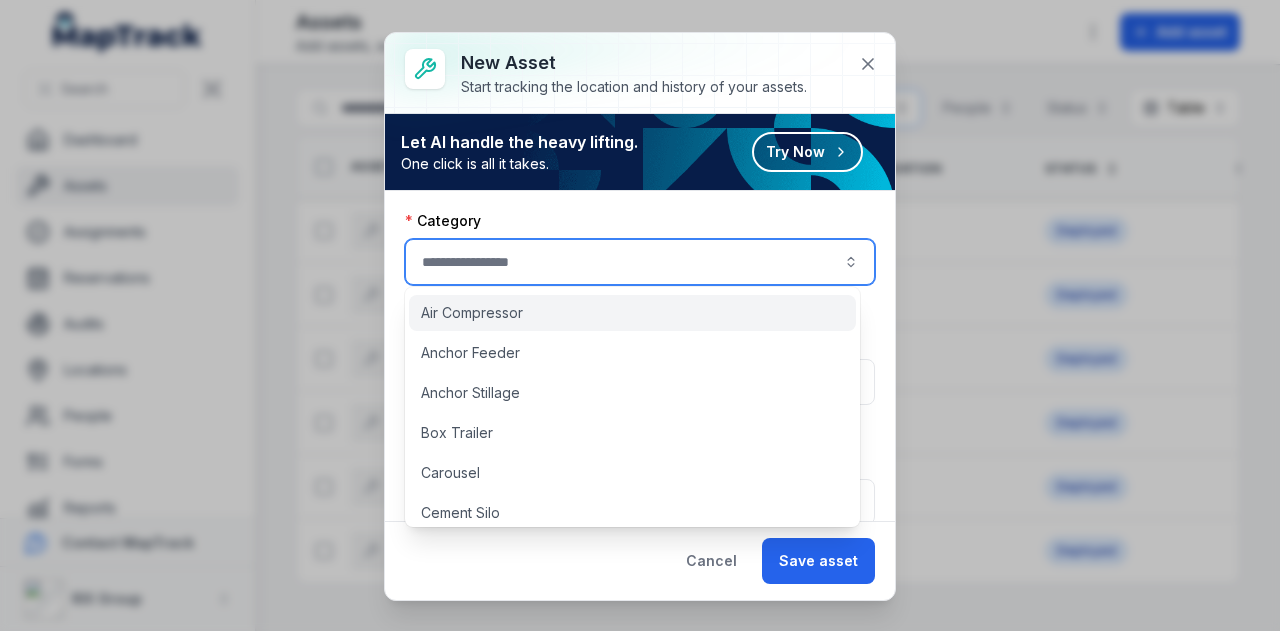 type on "**********" 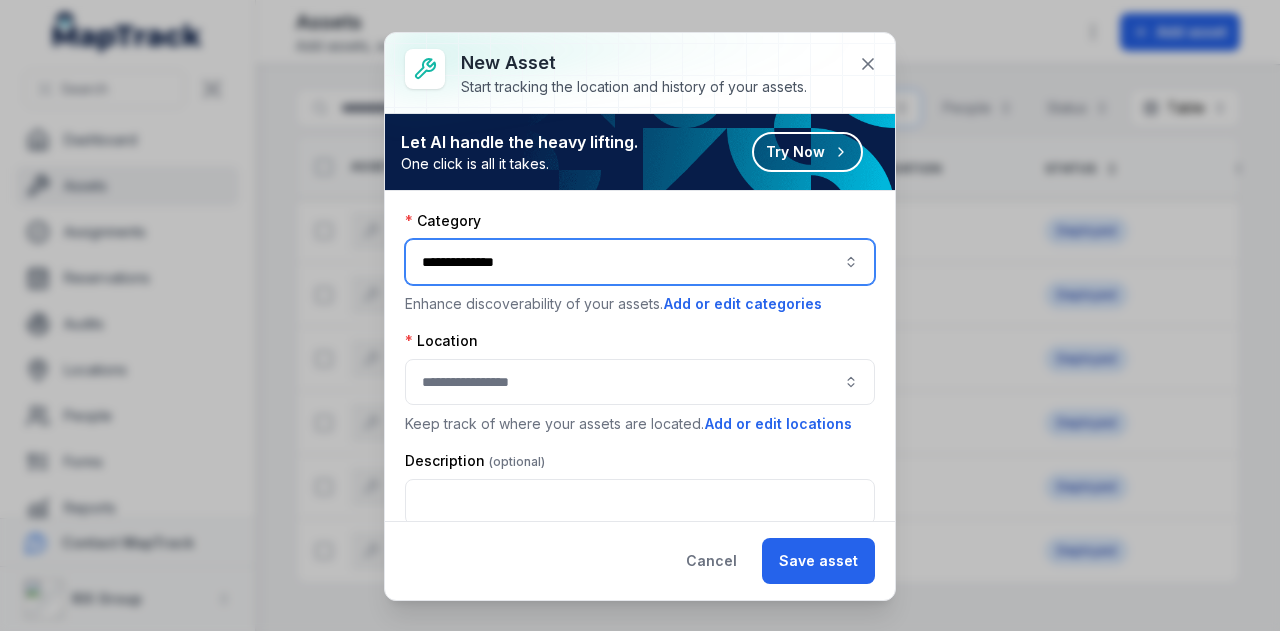 click at bounding box center [640, 382] 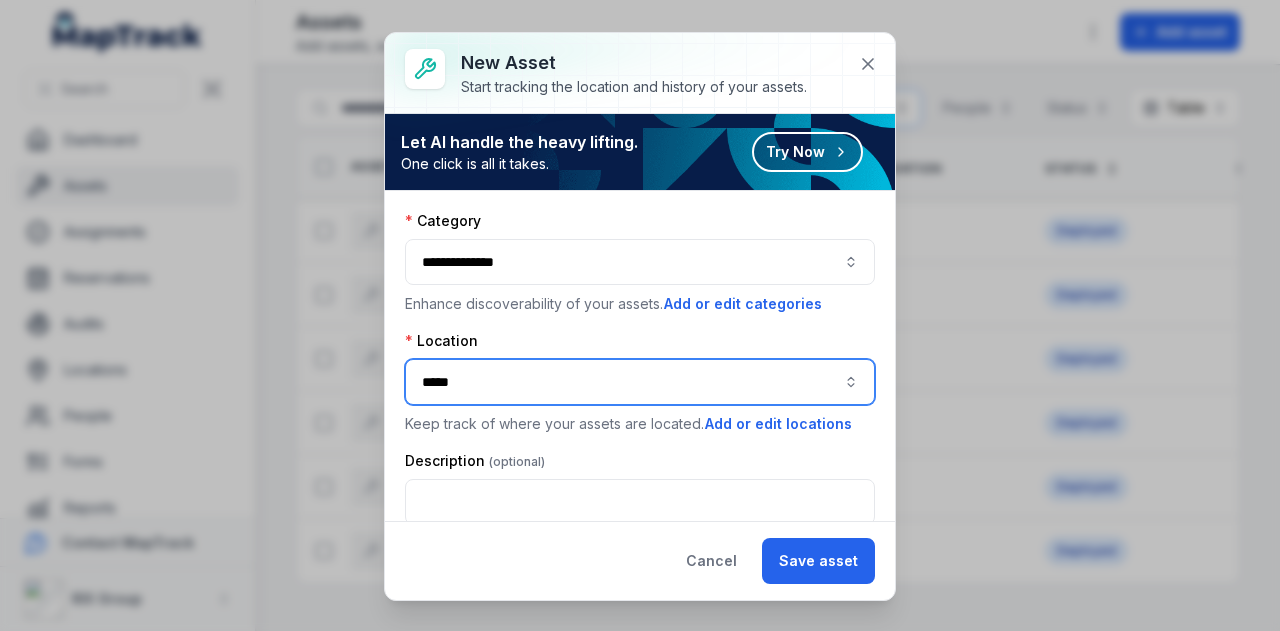 click on "*****" at bounding box center (640, 382) 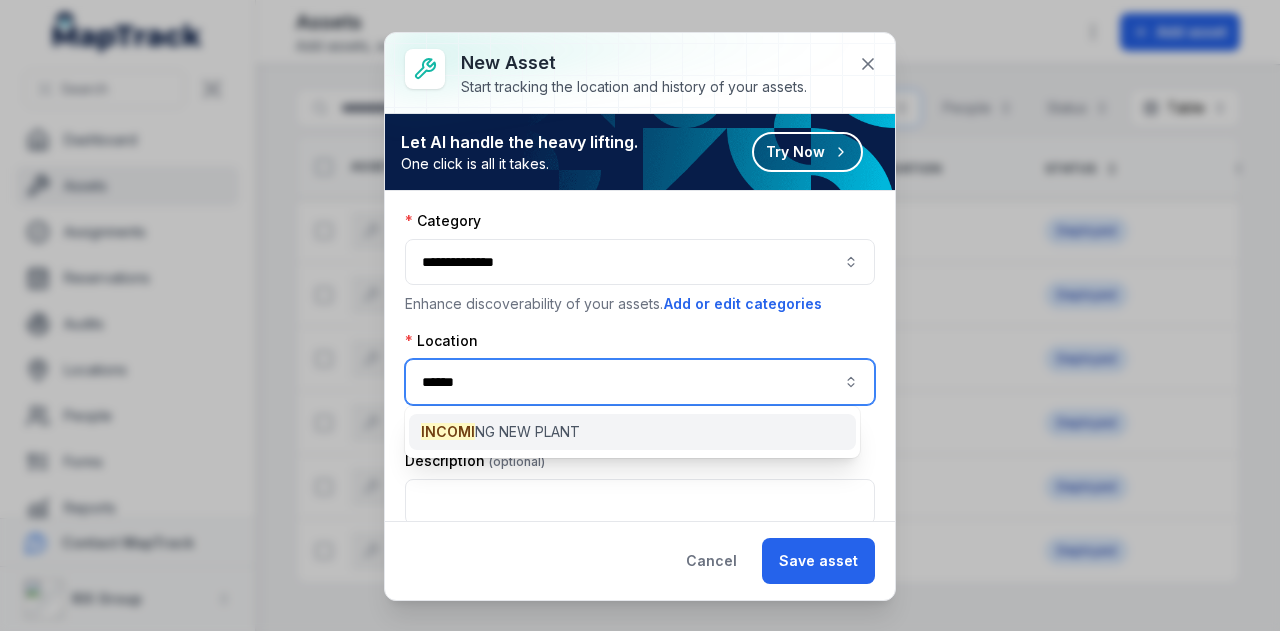 type on "******" 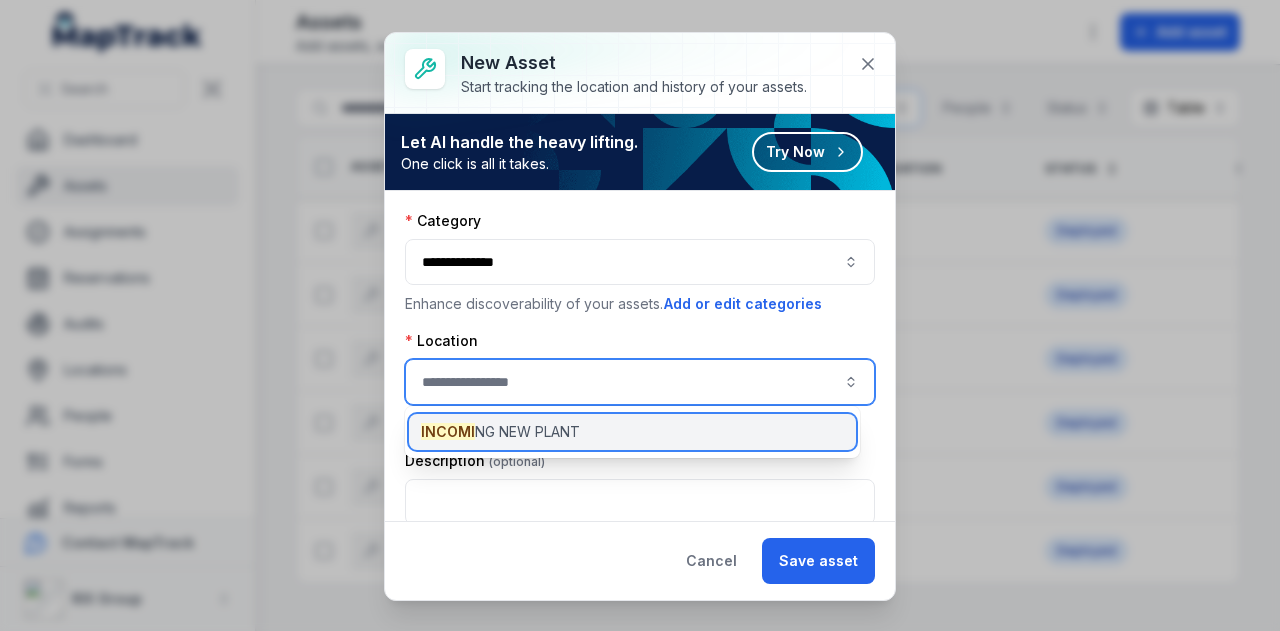 click on "INCOMI NG NEW PLANT" at bounding box center [632, 432] 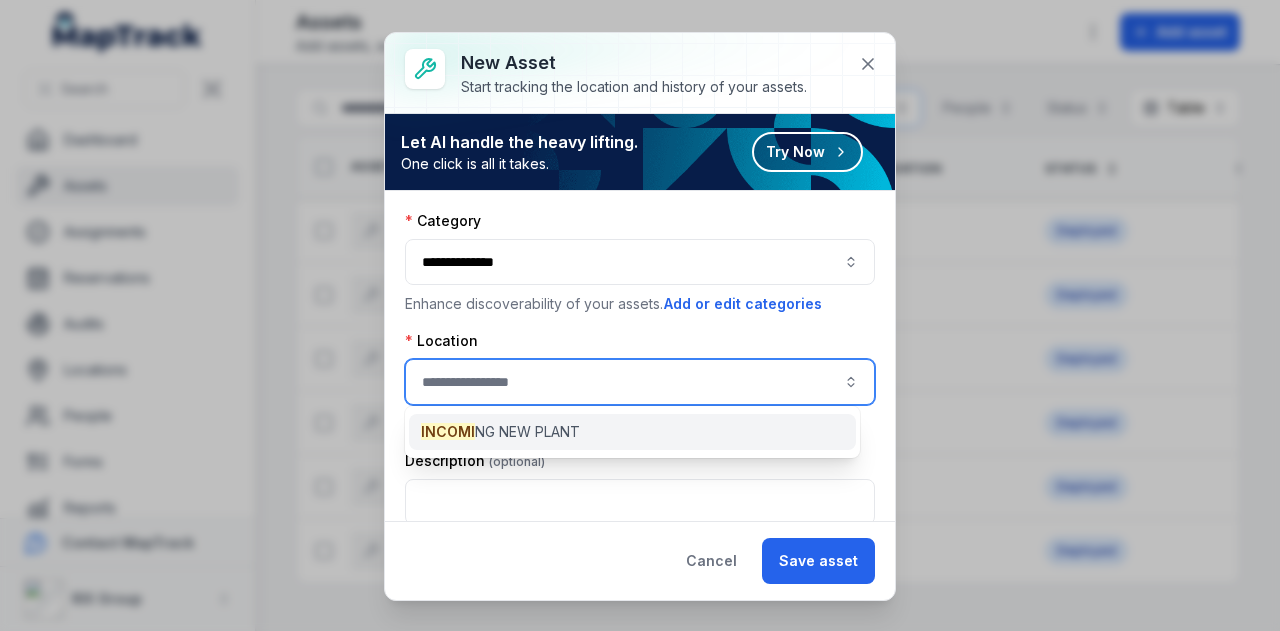 type on "**********" 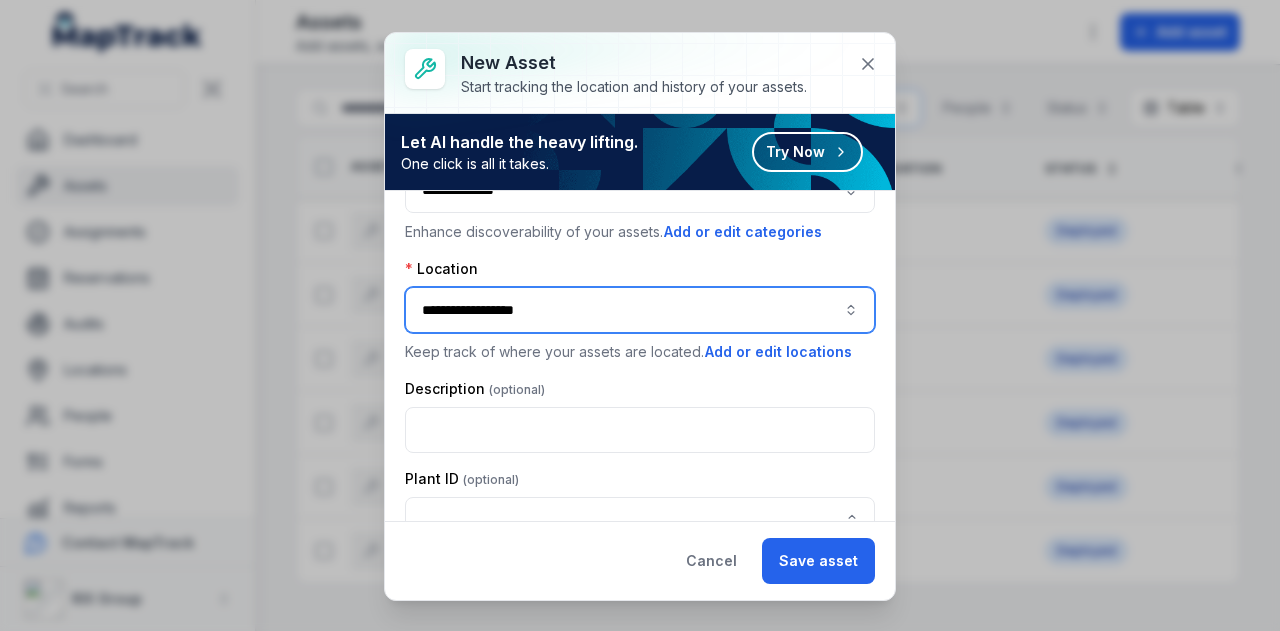 scroll, scrollTop: 200, scrollLeft: 0, axis: vertical 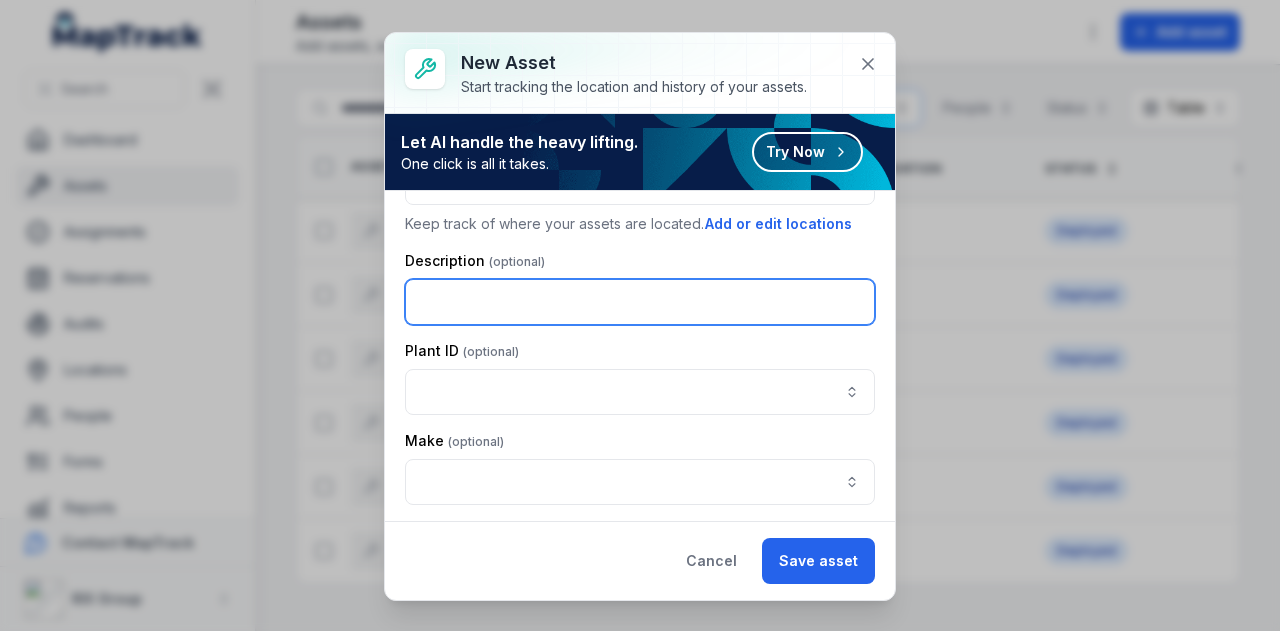 click at bounding box center (640, 302) 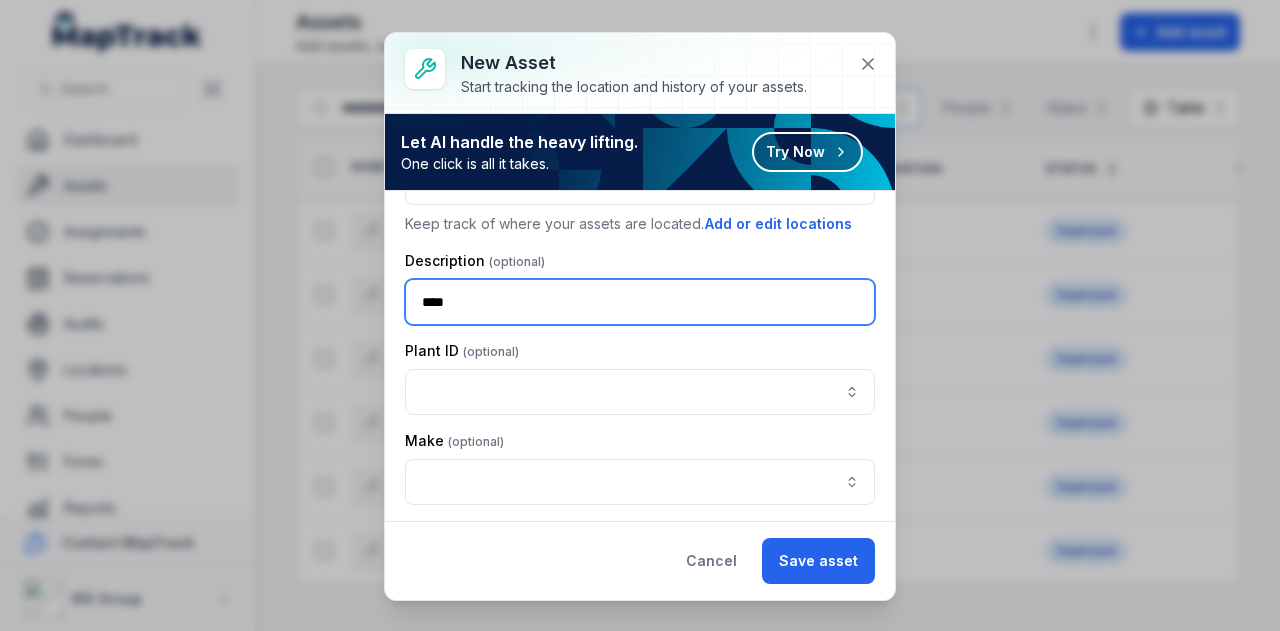 type on "****" 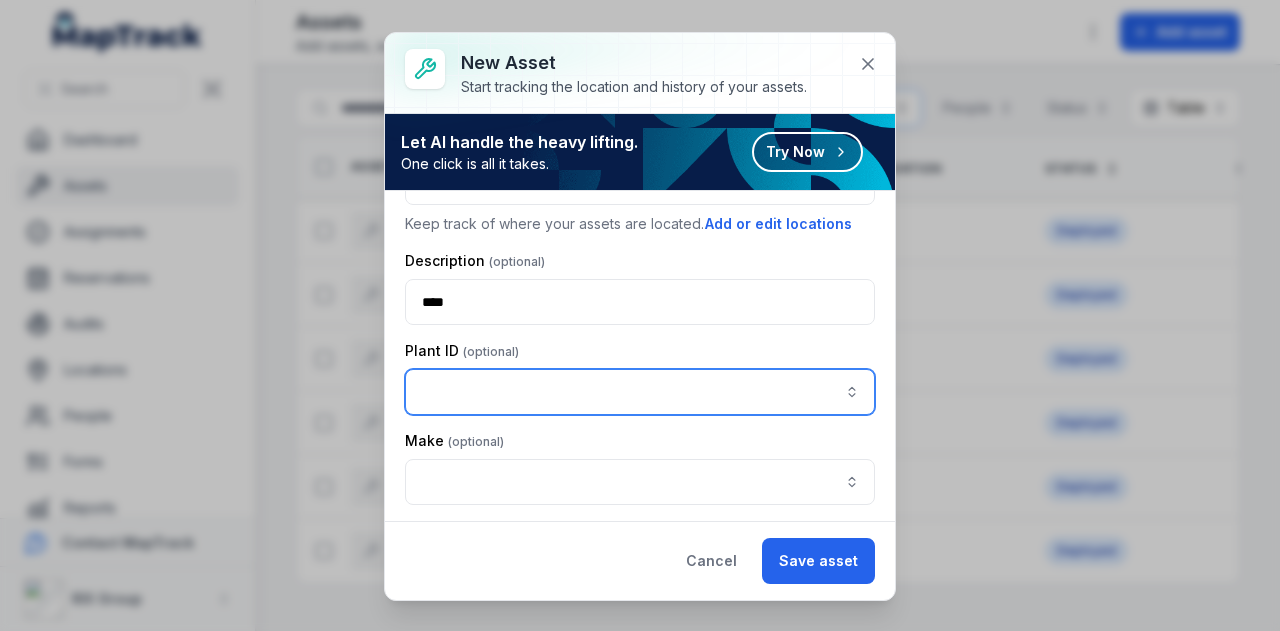 click at bounding box center [640, 392] 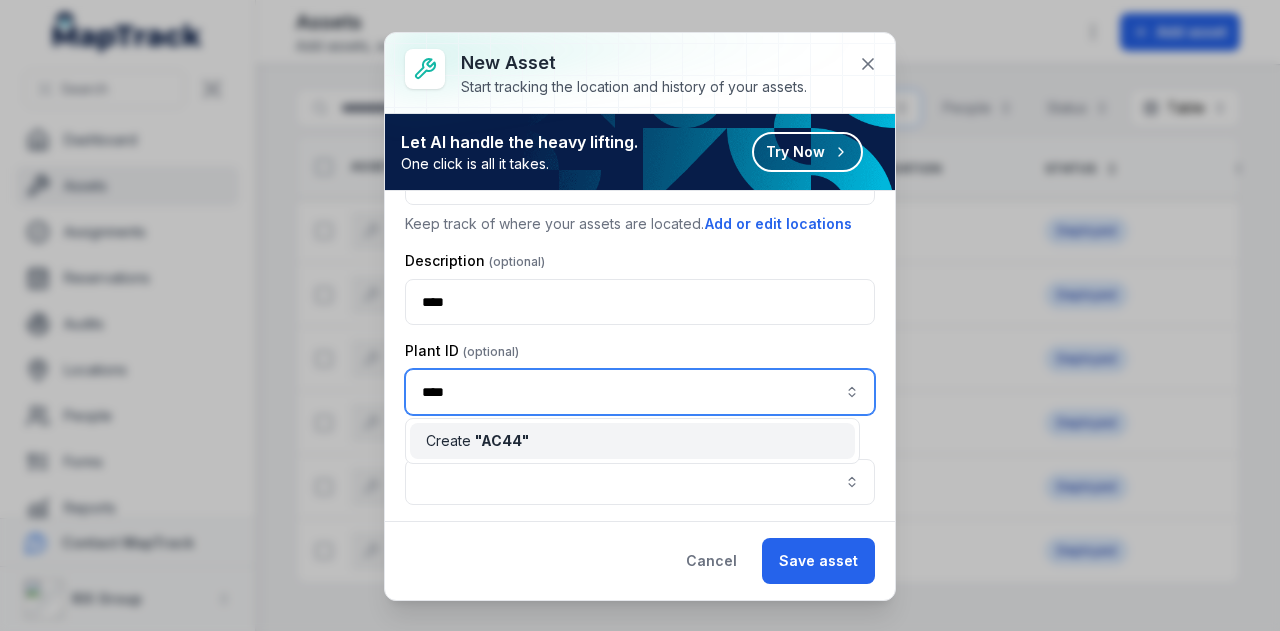 click on "Create   " AC44 "" at bounding box center (632, 441) 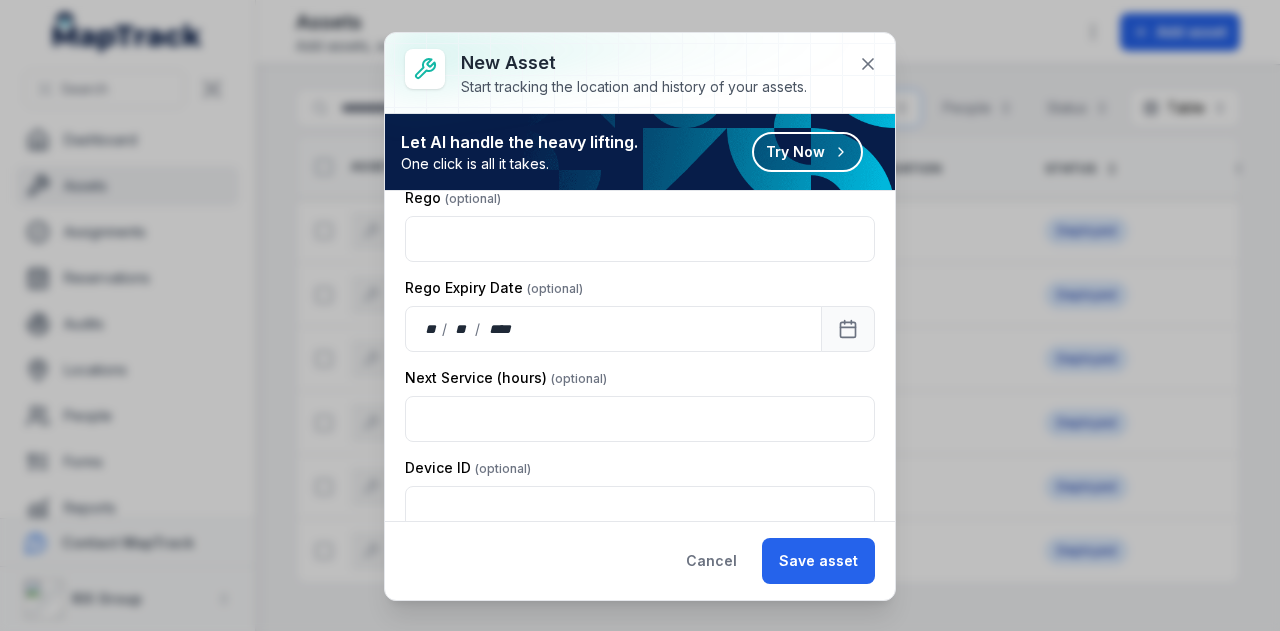 scroll, scrollTop: 912, scrollLeft: 0, axis: vertical 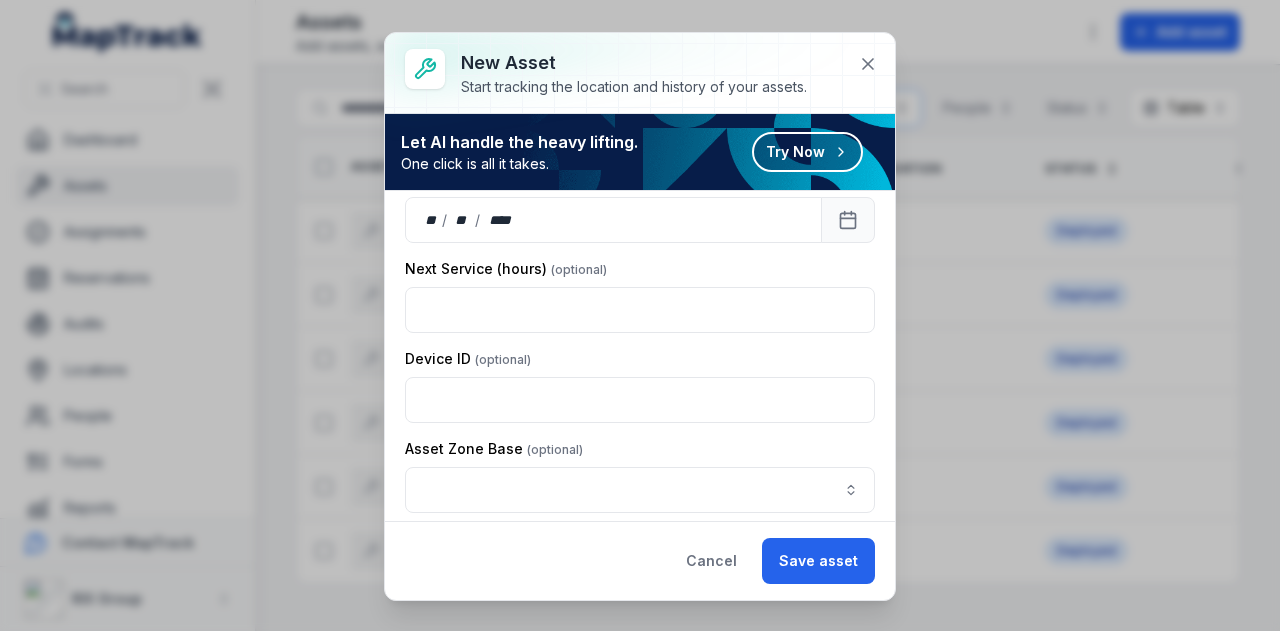 type on "****" 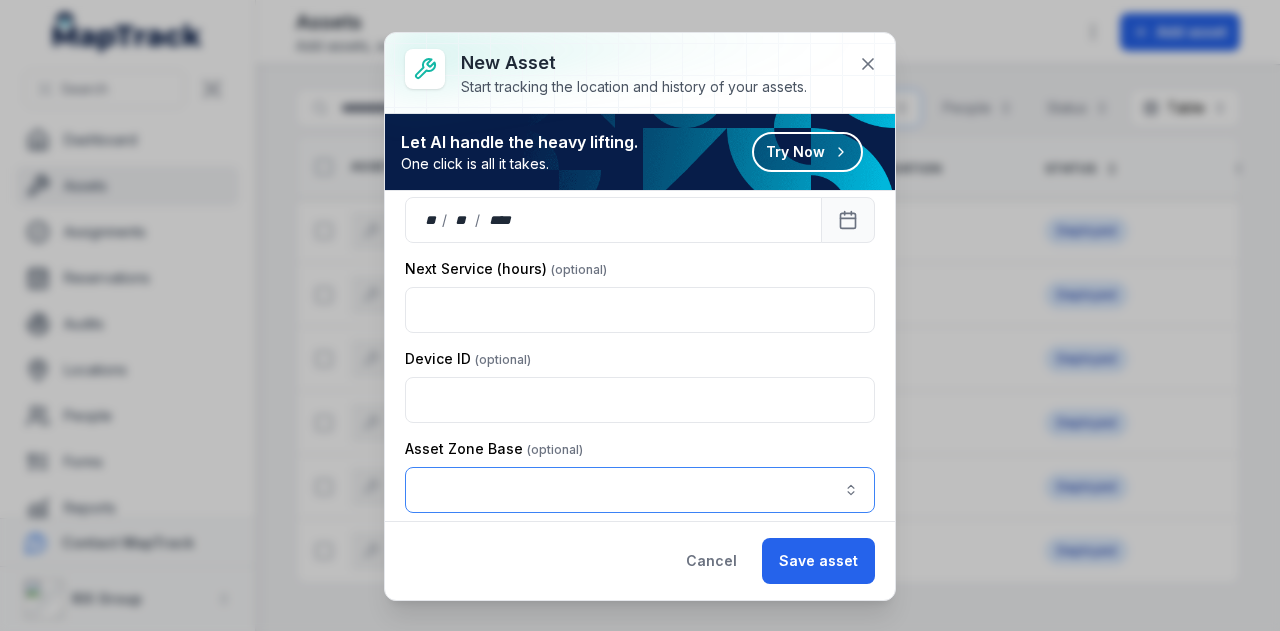 click at bounding box center [640, 490] 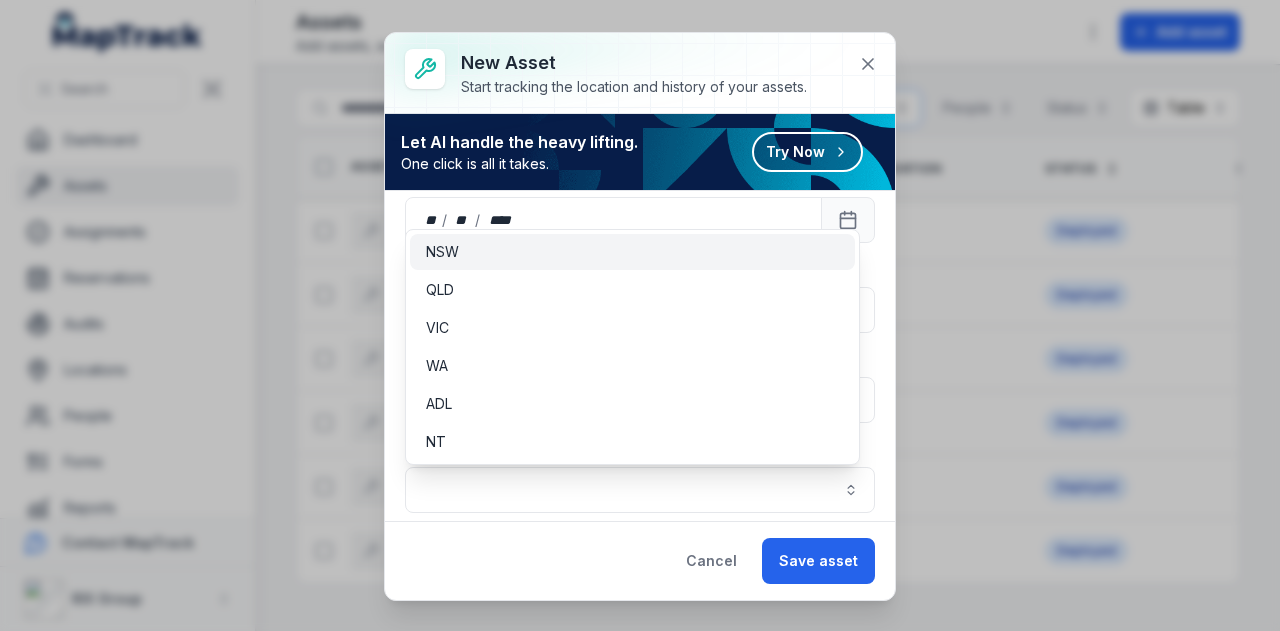 click on "NSW" at bounding box center [632, 252] 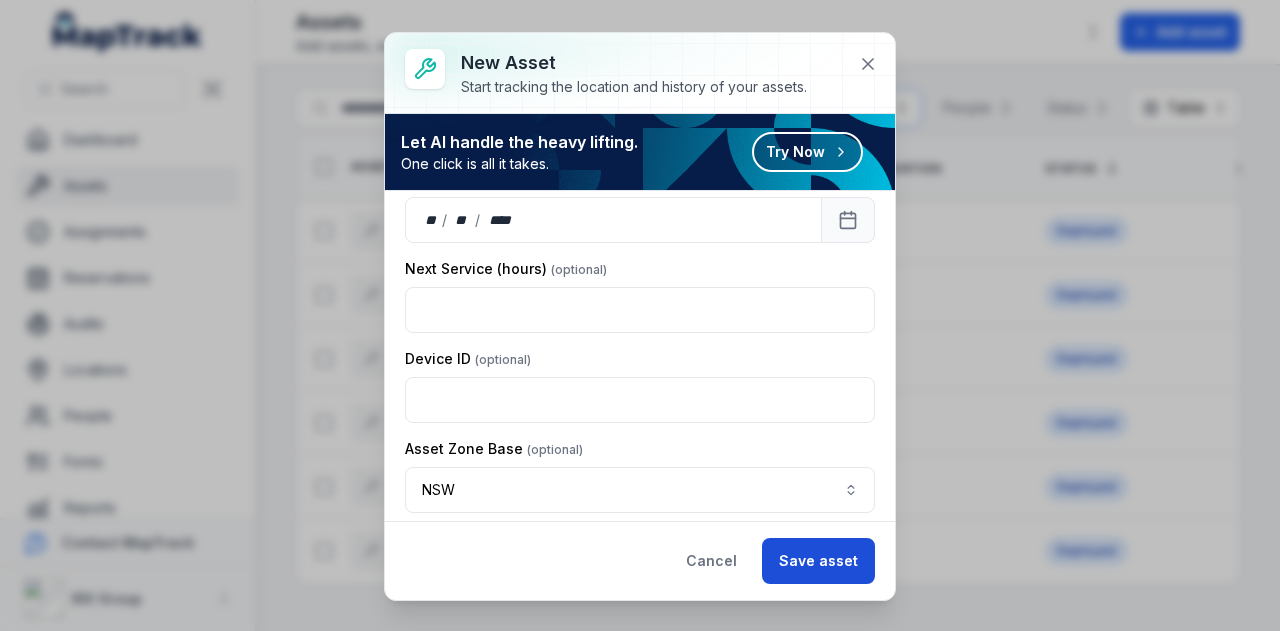 click on "Save asset" at bounding box center (818, 561) 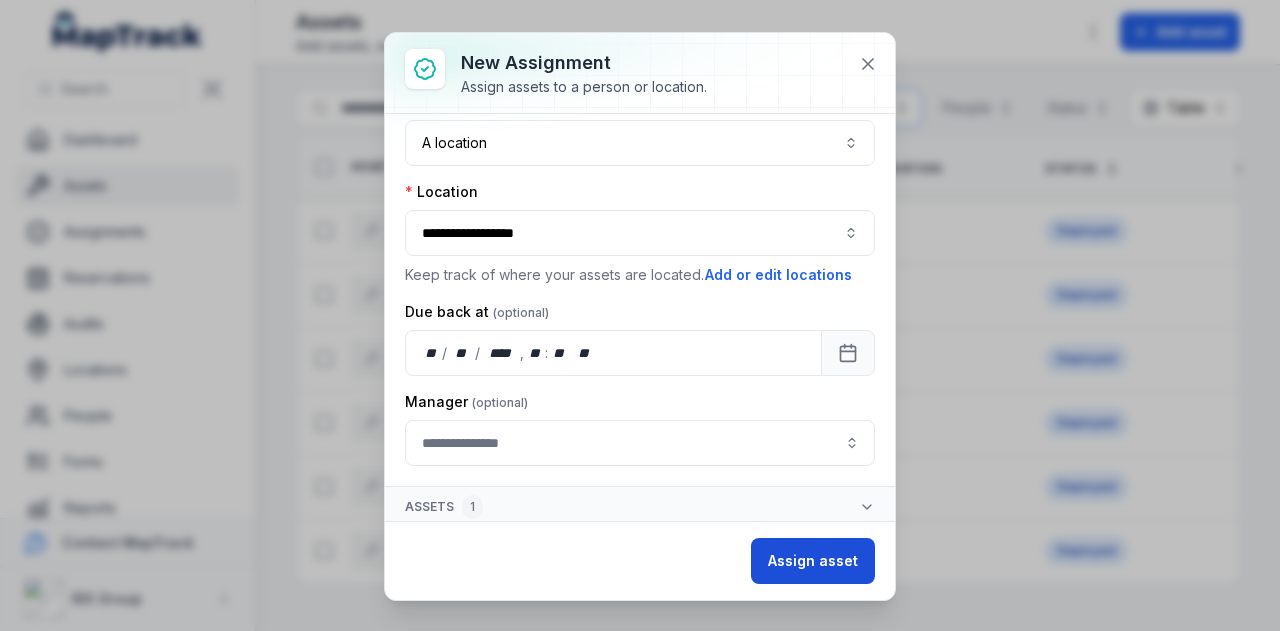 click on "Assign asset" at bounding box center (813, 561) 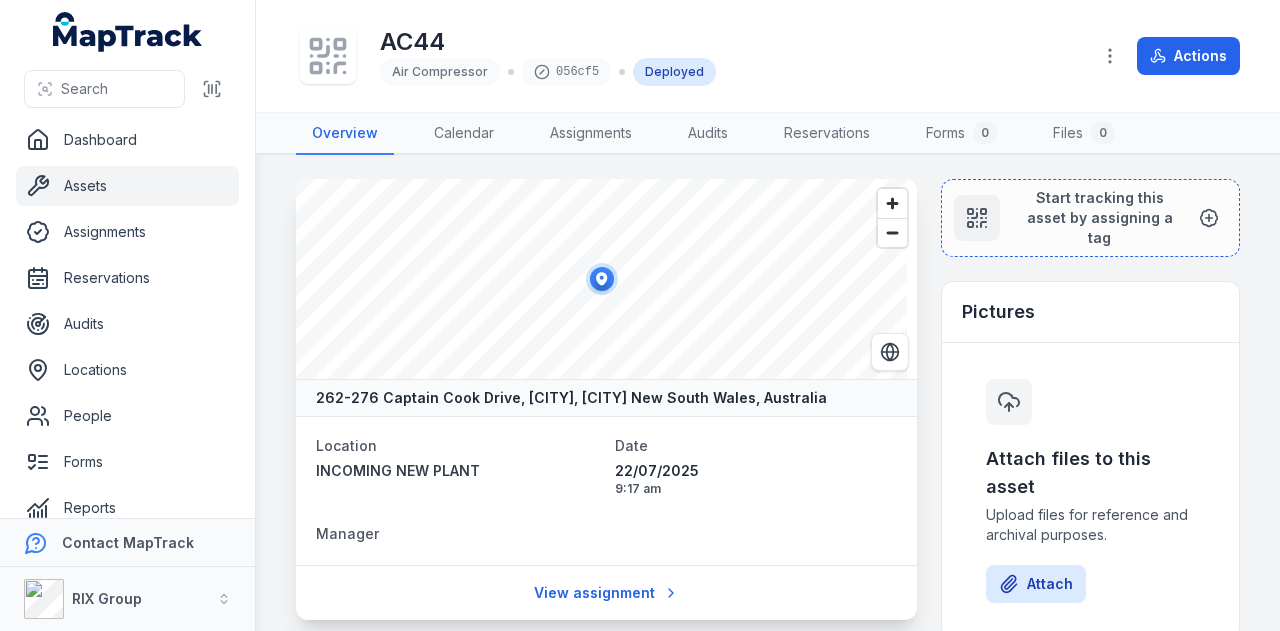 click on "Assets" at bounding box center [127, 186] 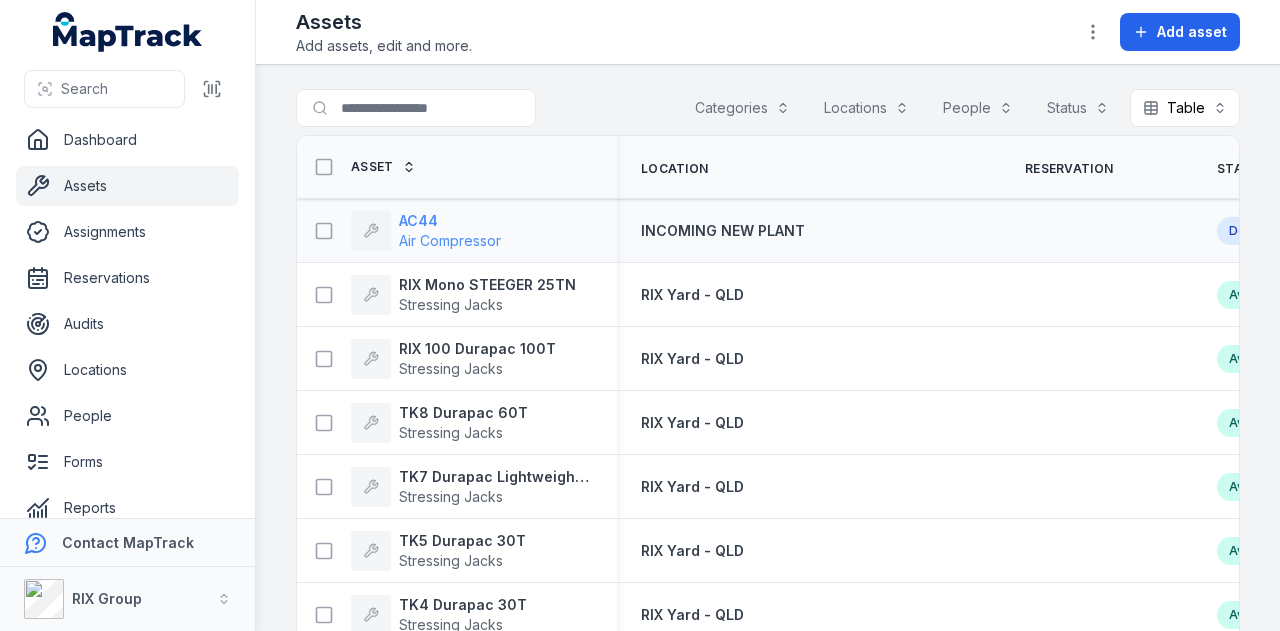 click on "AC44" at bounding box center [450, 221] 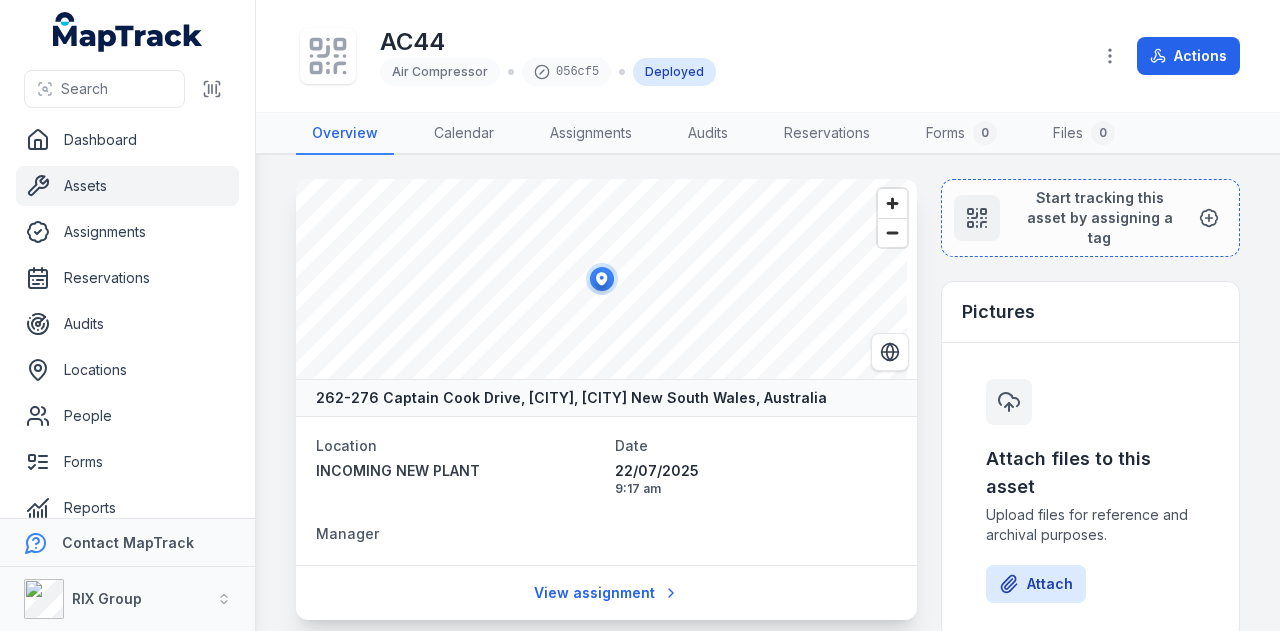 scroll, scrollTop: 500, scrollLeft: 0, axis: vertical 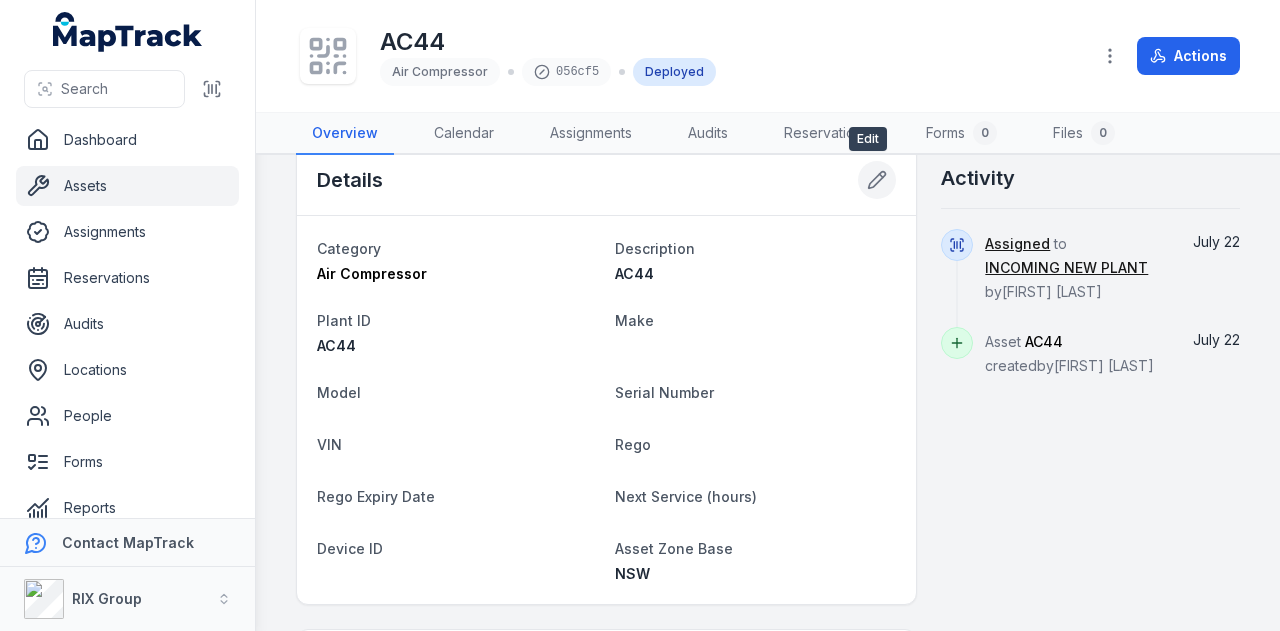 click at bounding box center (877, 180) 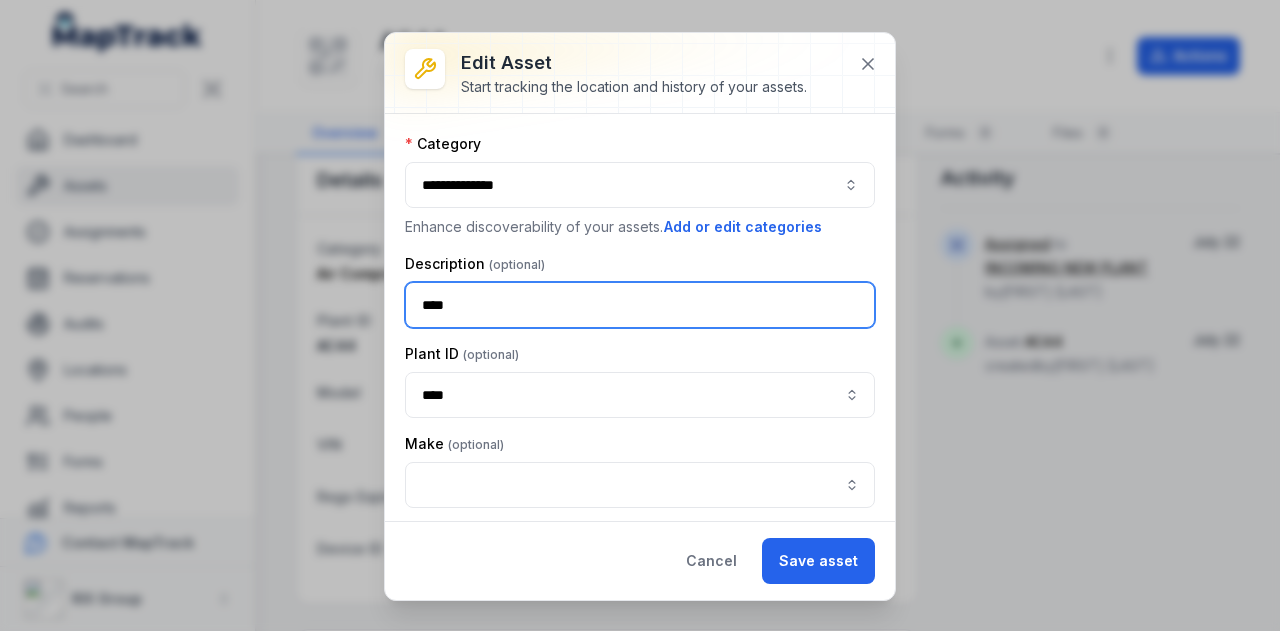 click on "****" at bounding box center [640, 305] 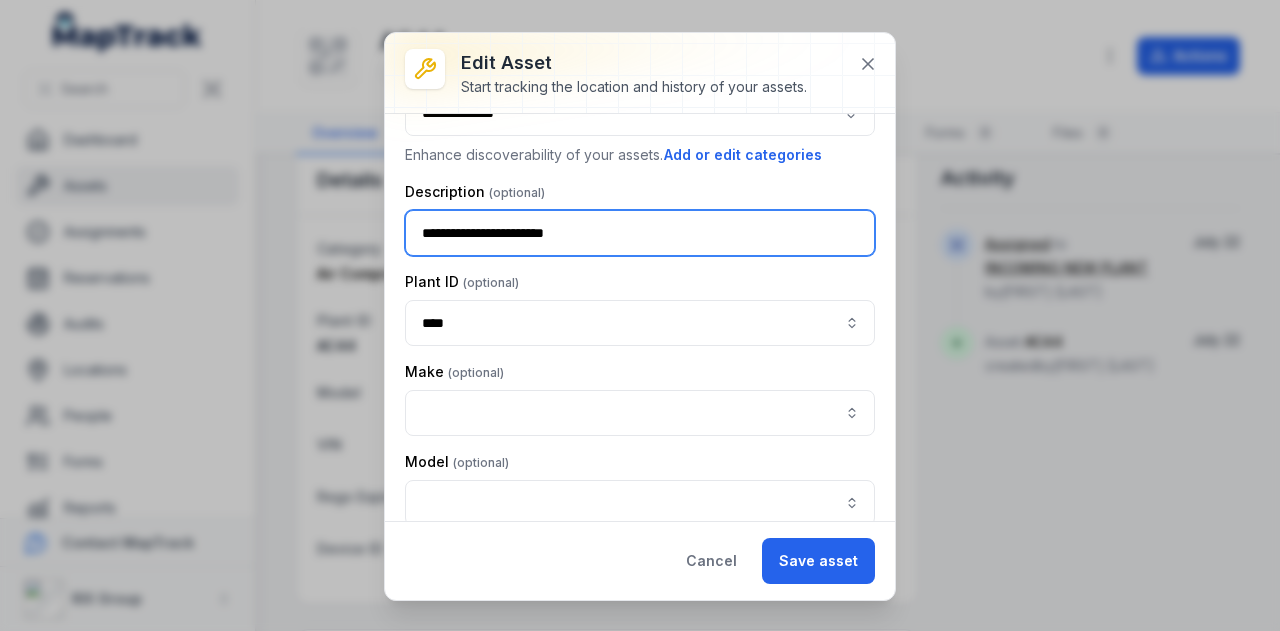scroll, scrollTop: 100, scrollLeft: 0, axis: vertical 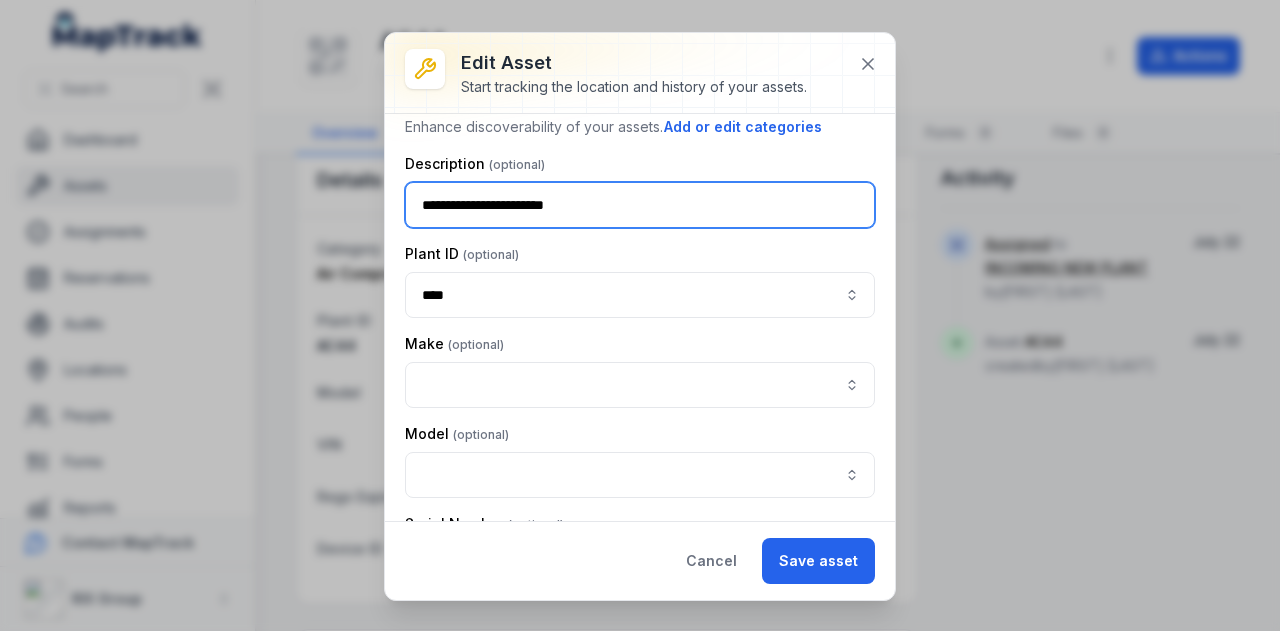 type on "**********" 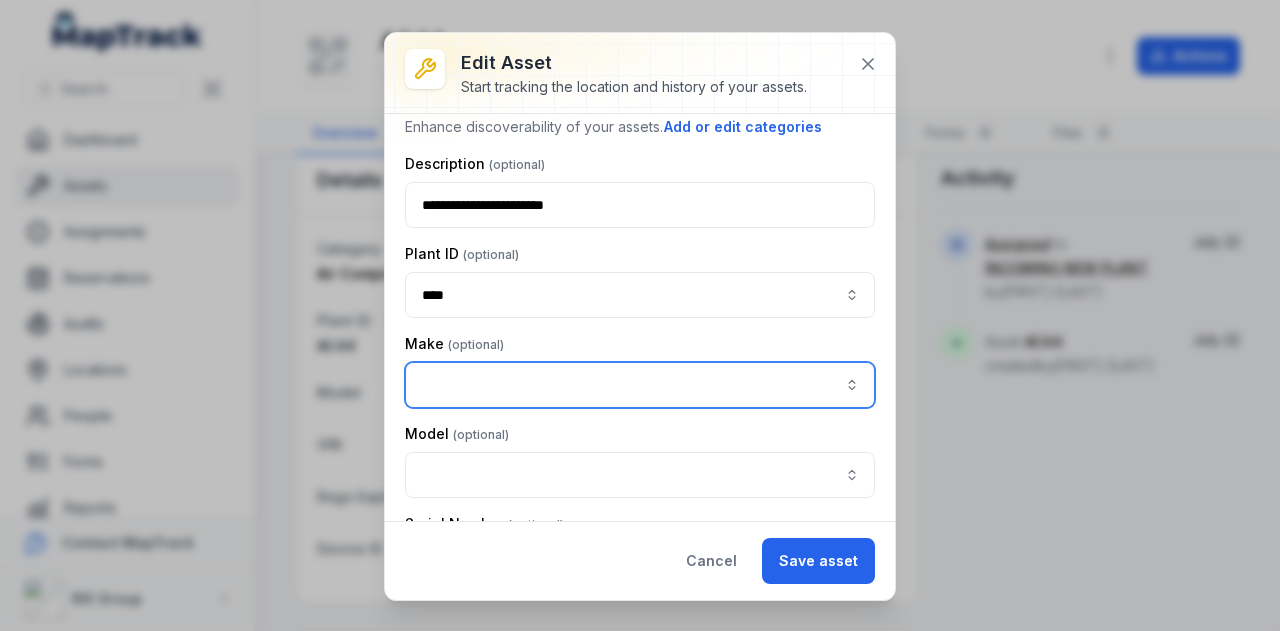click at bounding box center [640, 385] 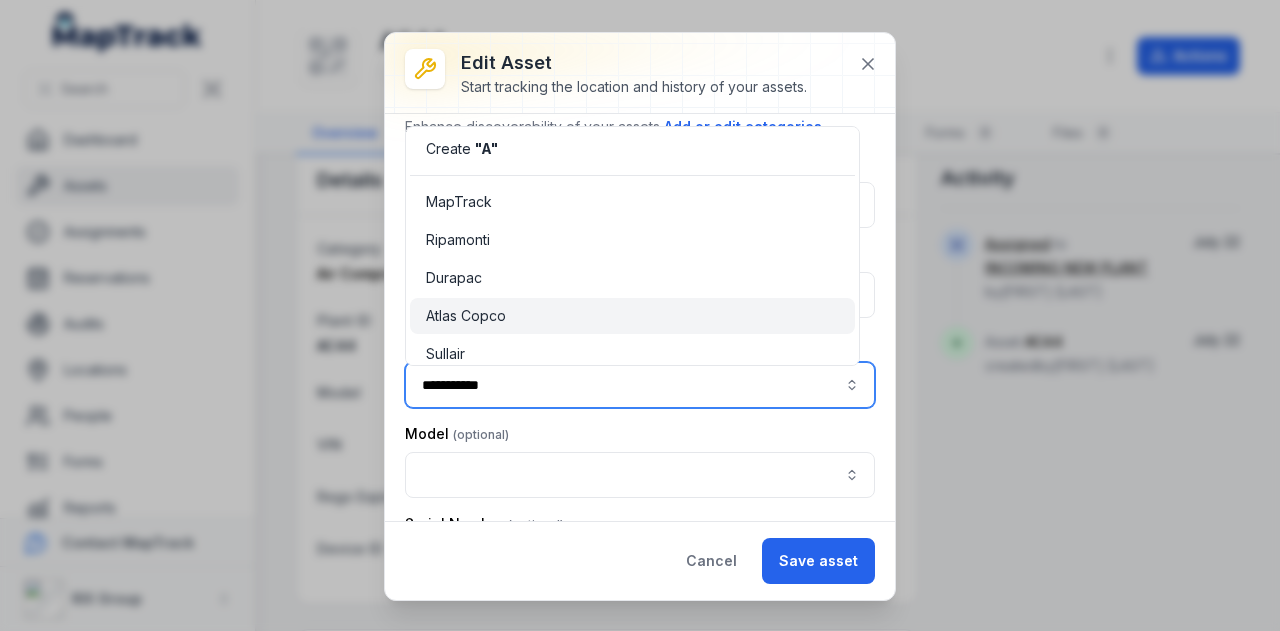 click on "Atlas Copco" at bounding box center (632, 316) 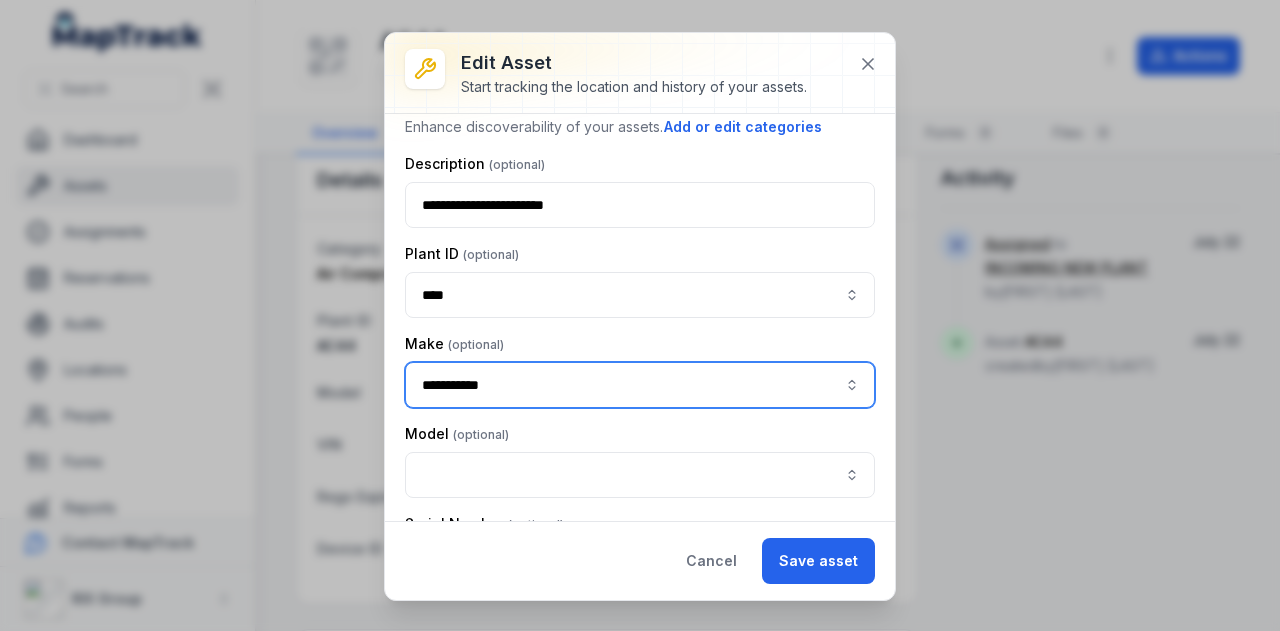 type on "**********" 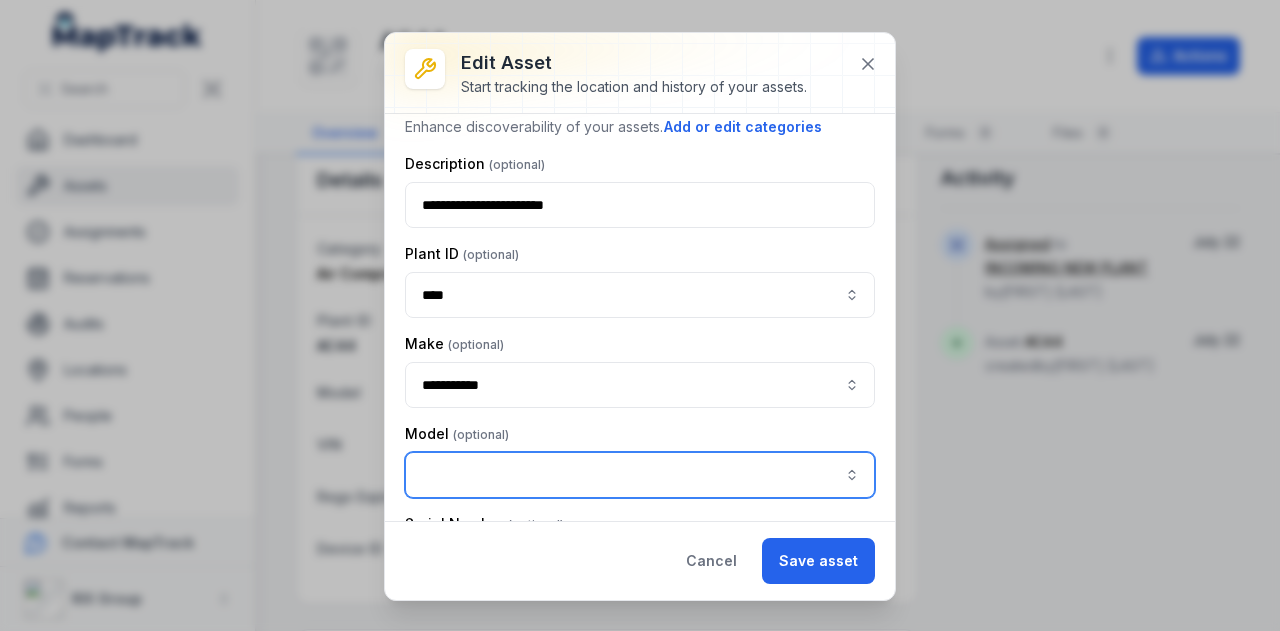 click at bounding box center (640, 475) 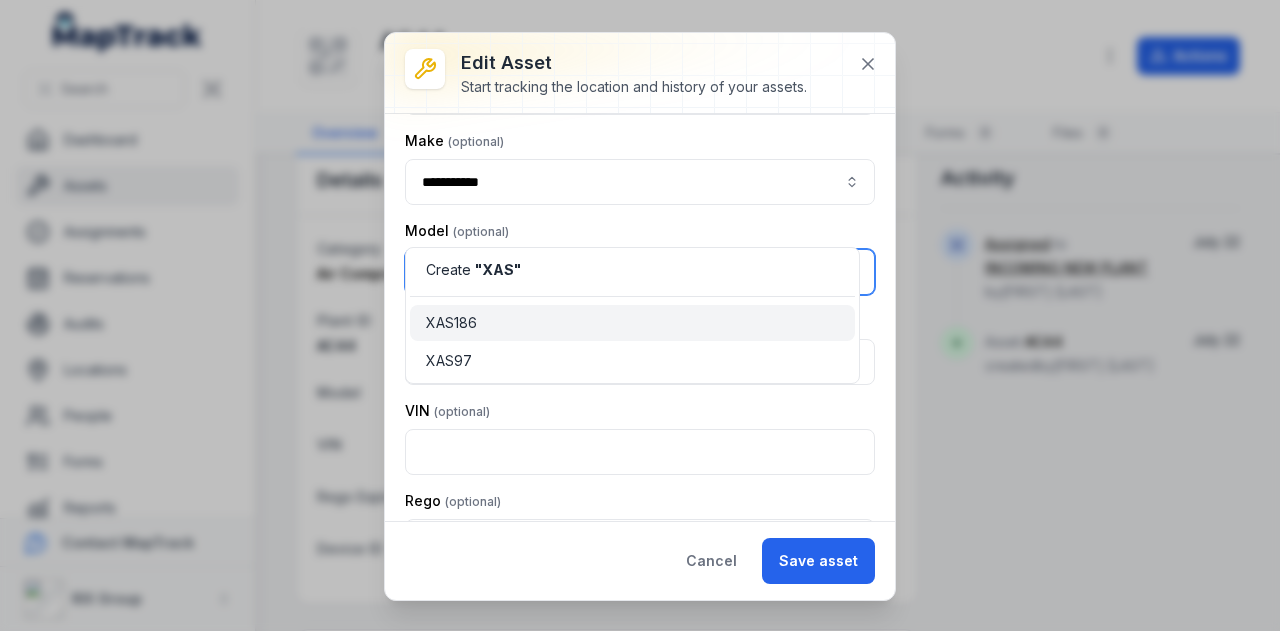 scroll, scrollTop: 300, scrollLeft: 0, axis: vertical 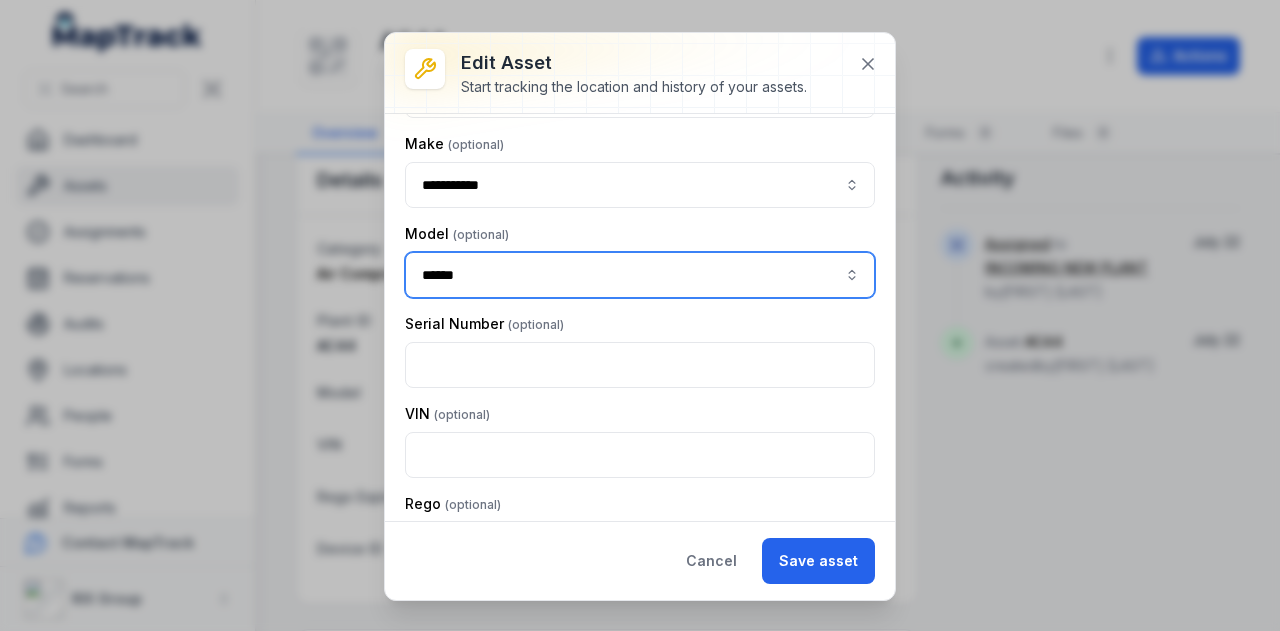 click on "Create " XAS375 "" at bounding box center [632, 324] 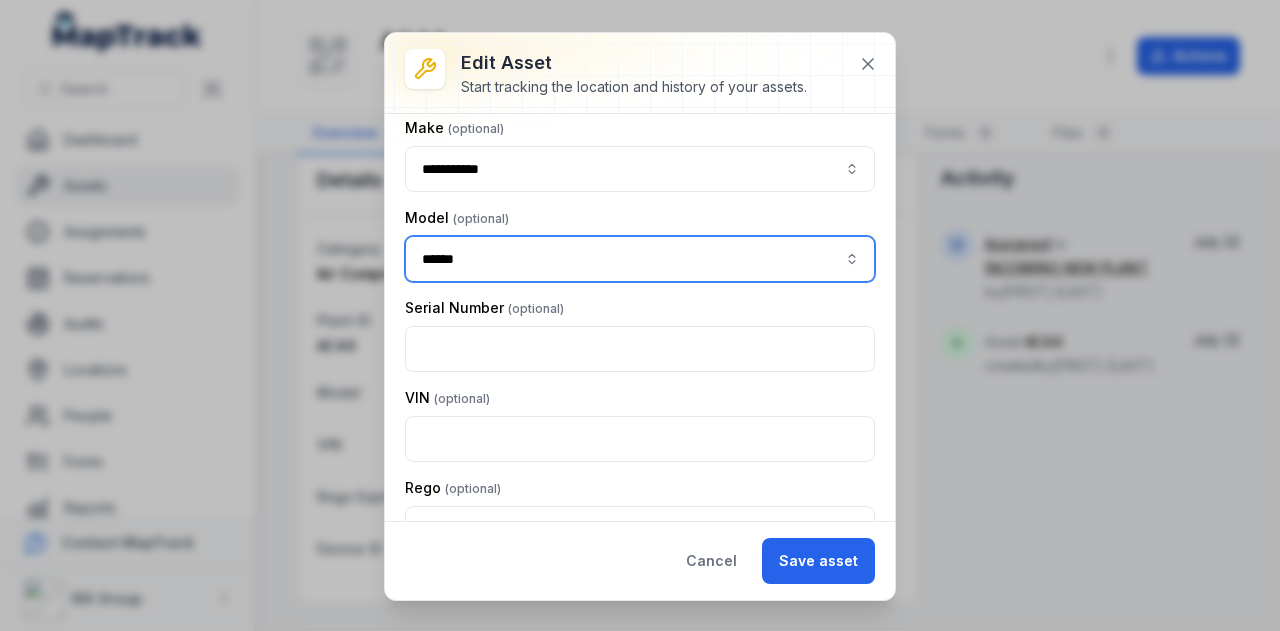 scroll, scrollTop: 0, scrollLeft: 0, axis: both 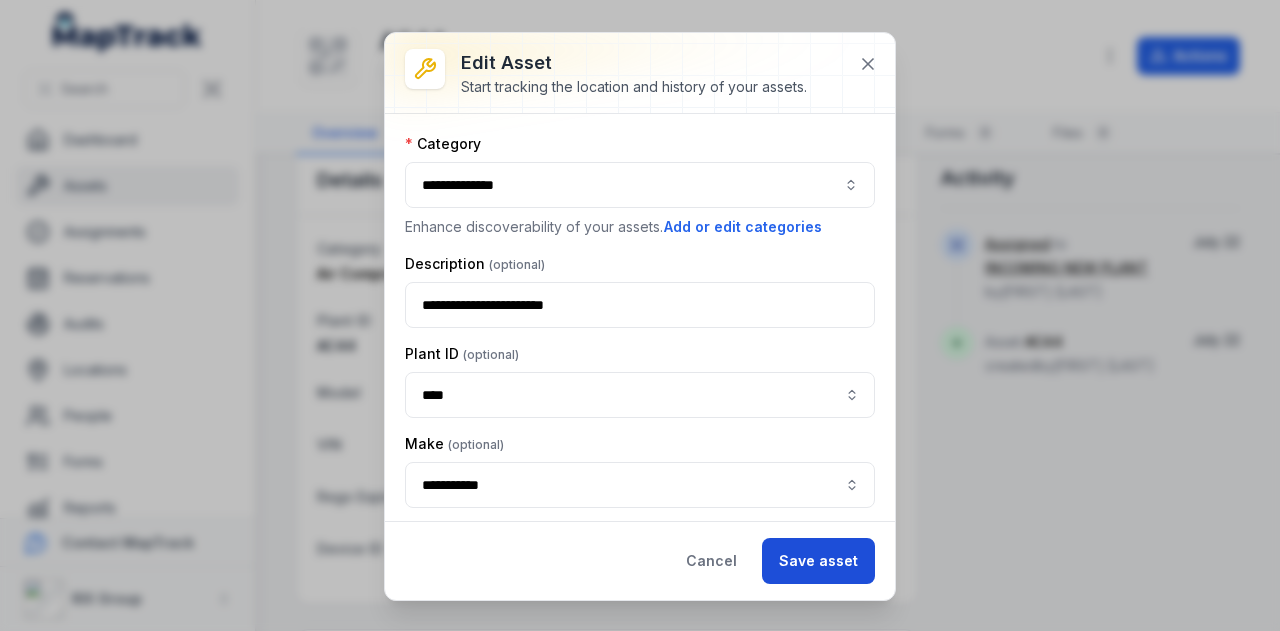 type on "******" 